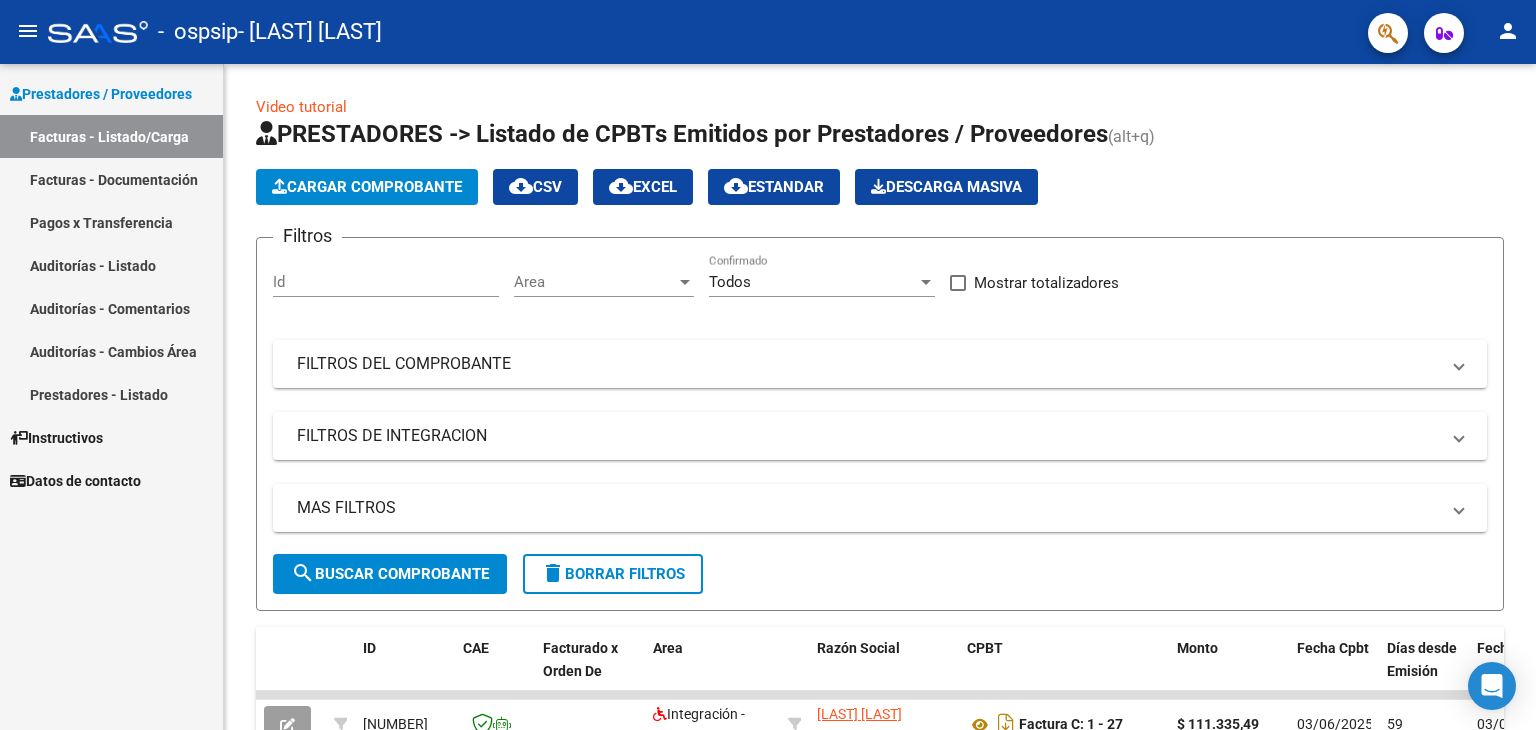 scroll, scrollTop: 0, scrollLeft: 0, axis: both 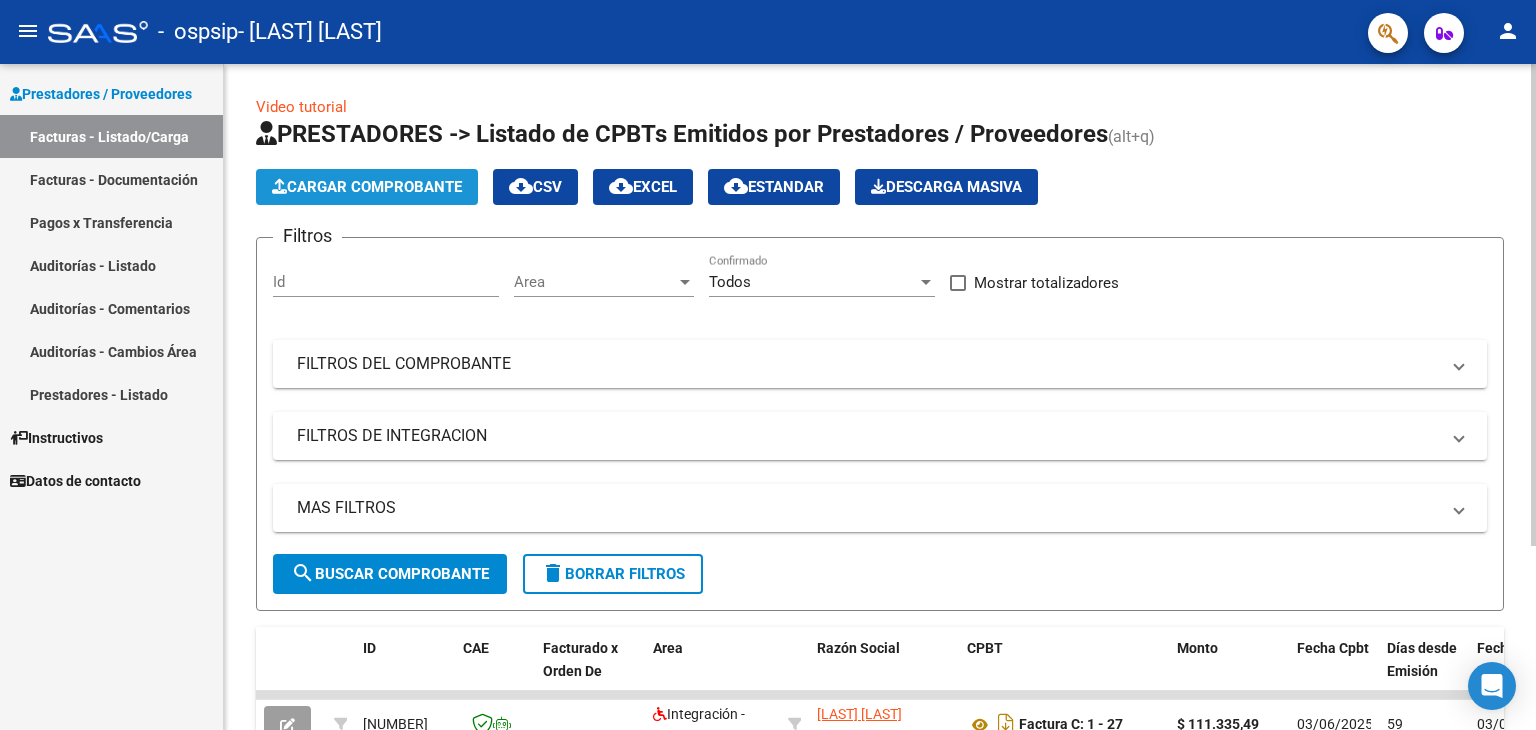 click on "Cargar Comprobante" 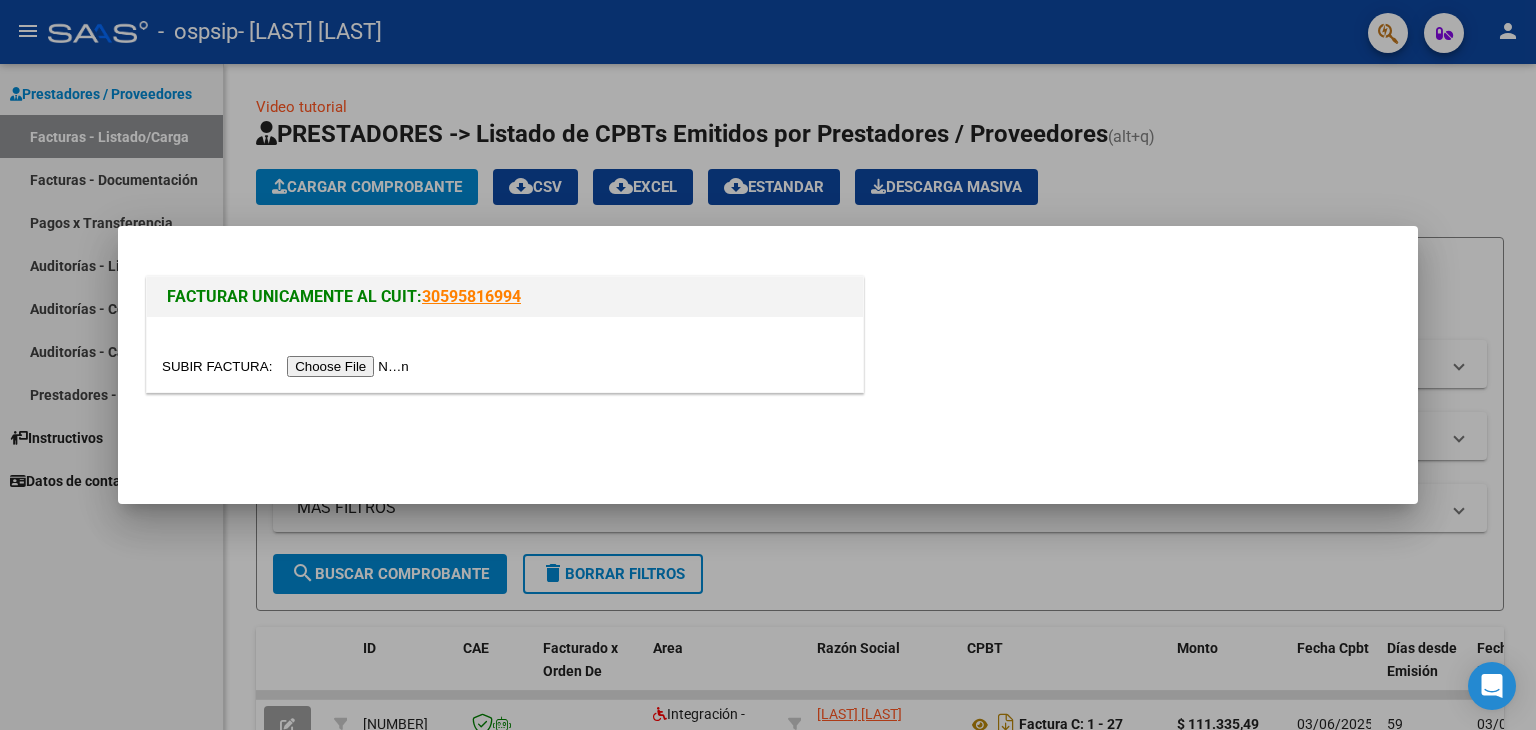 click at bounding box center (288, 366) 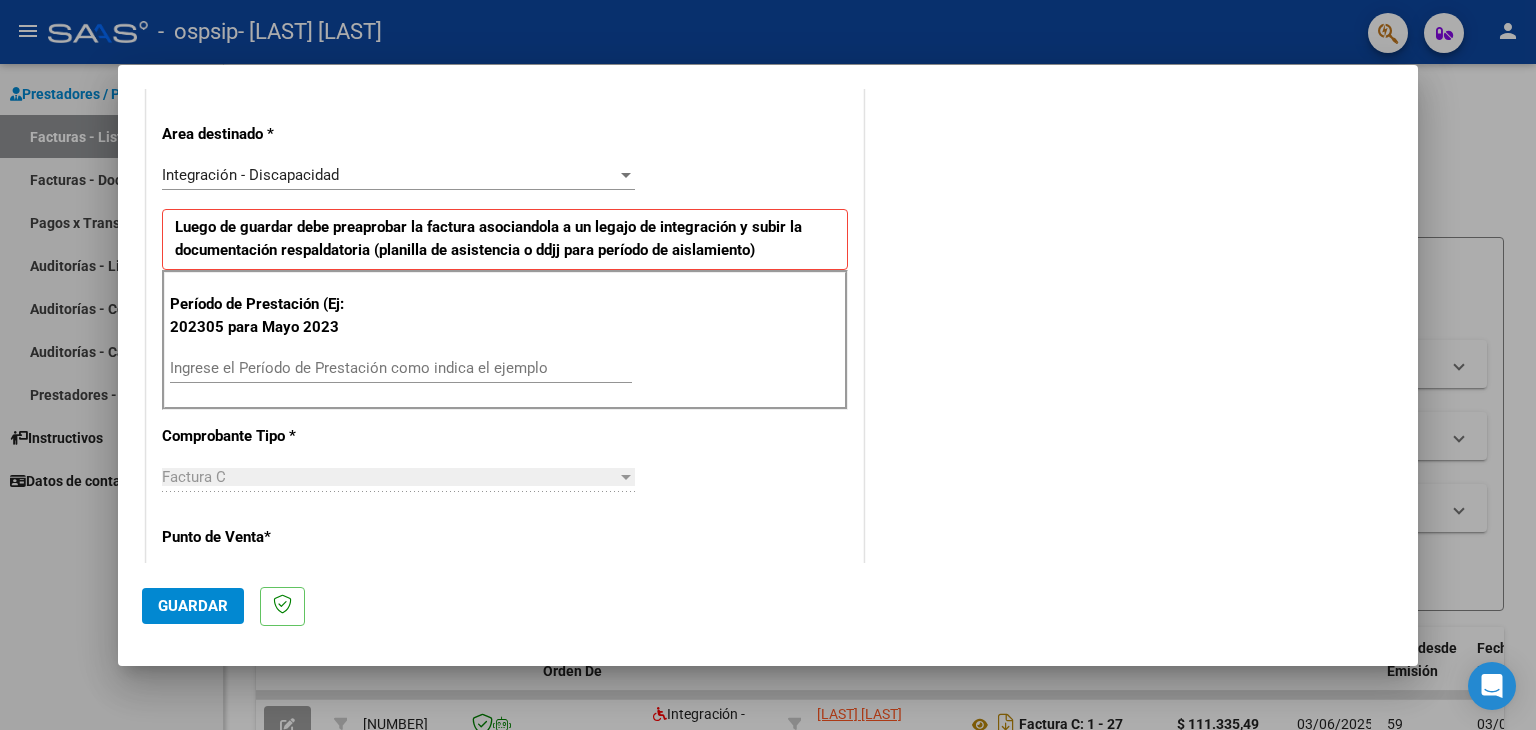 scroll, scrollTop: 500, scrollLeft: 0, axis: vertical 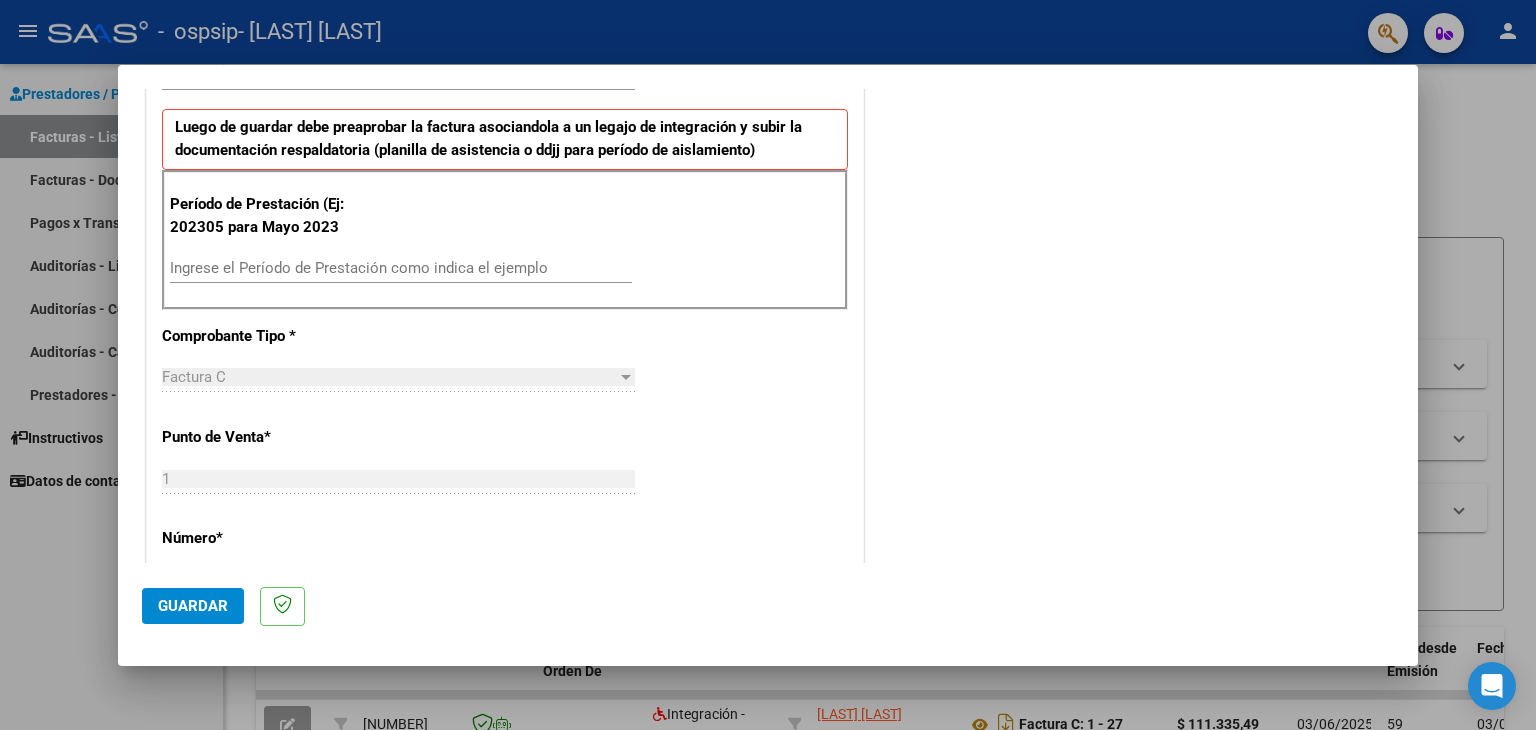 click on "Ingrese el Período de Prestación como indica el ejemplo" at bounding box center (401, 268) 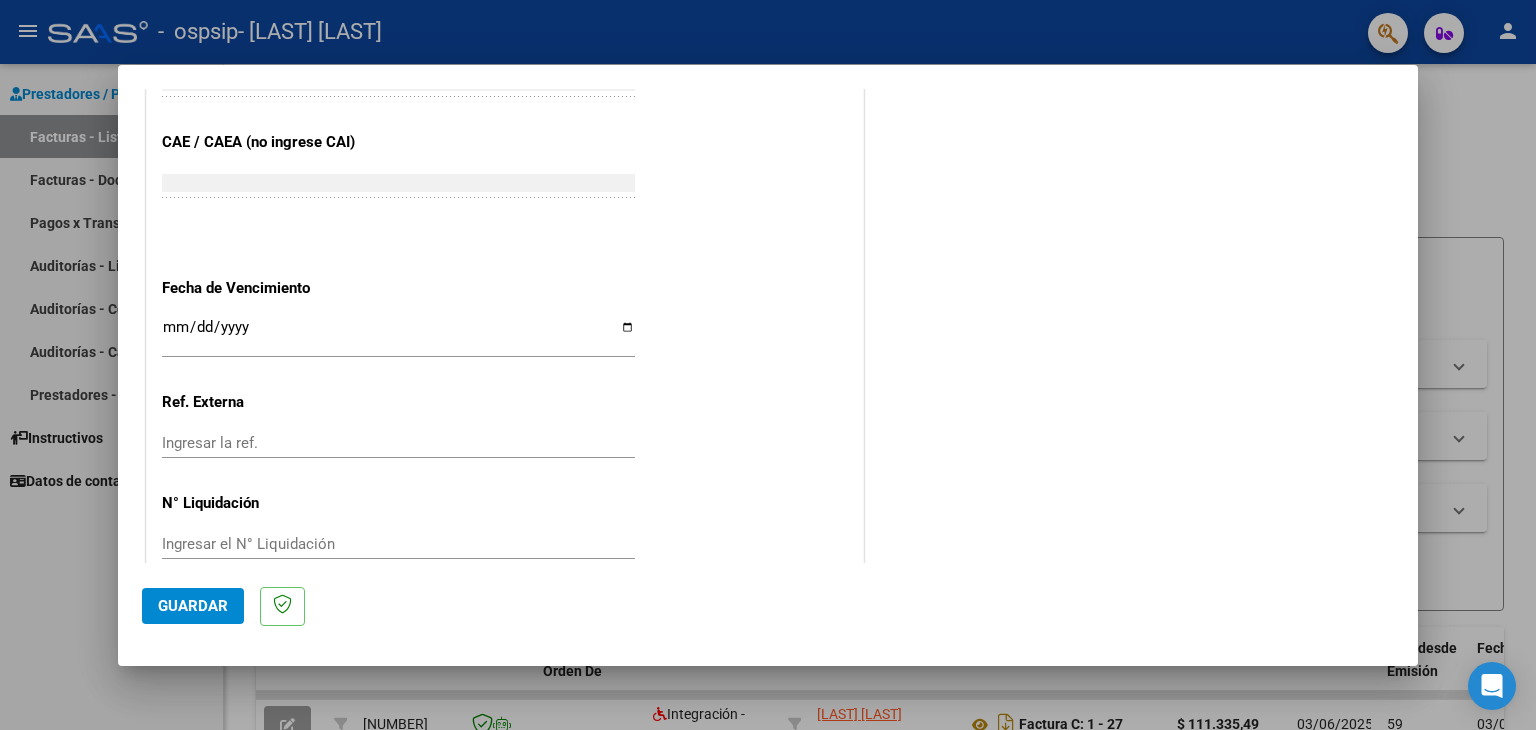 scroll, scrollTop: 1245, scrollLeft: 0, axis: vertical 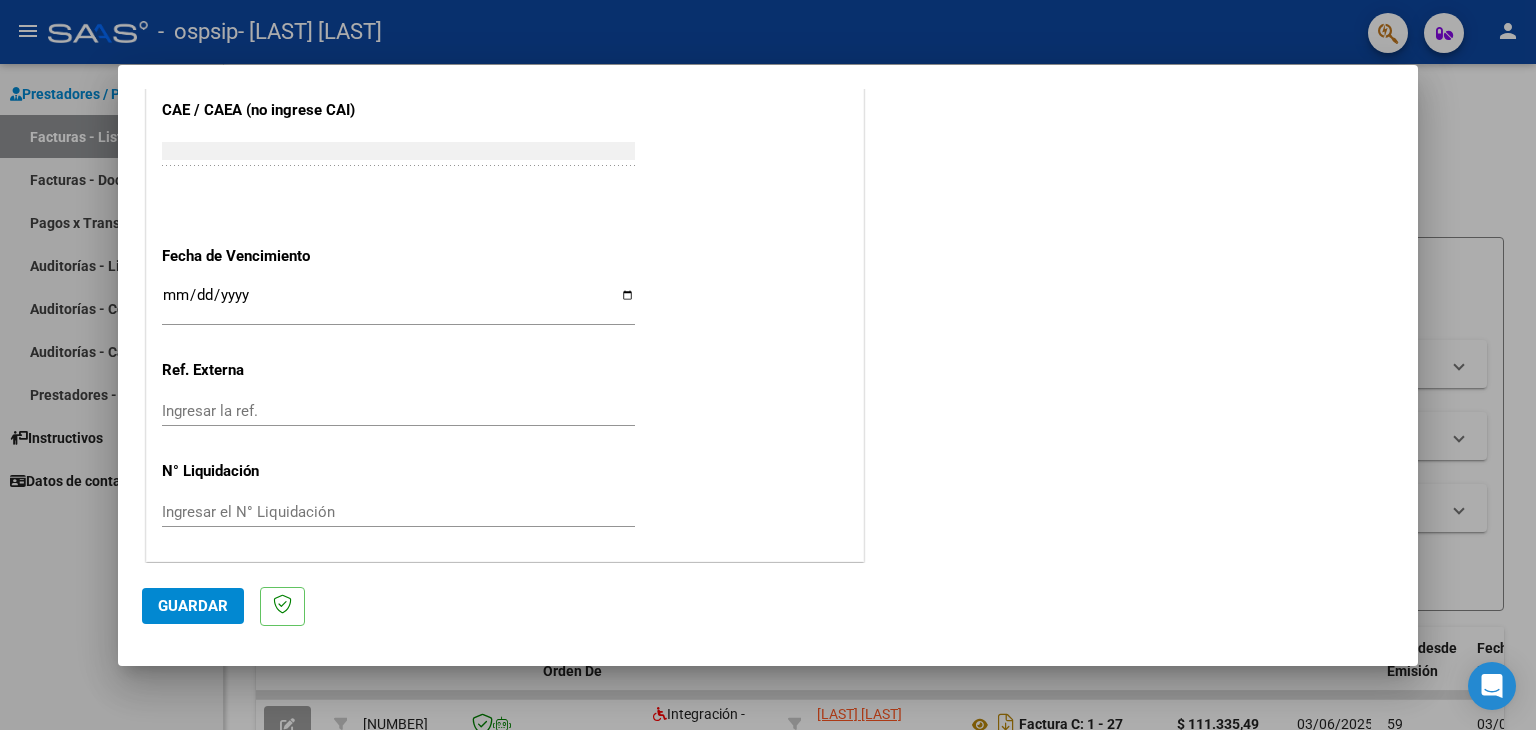 type on "202507" 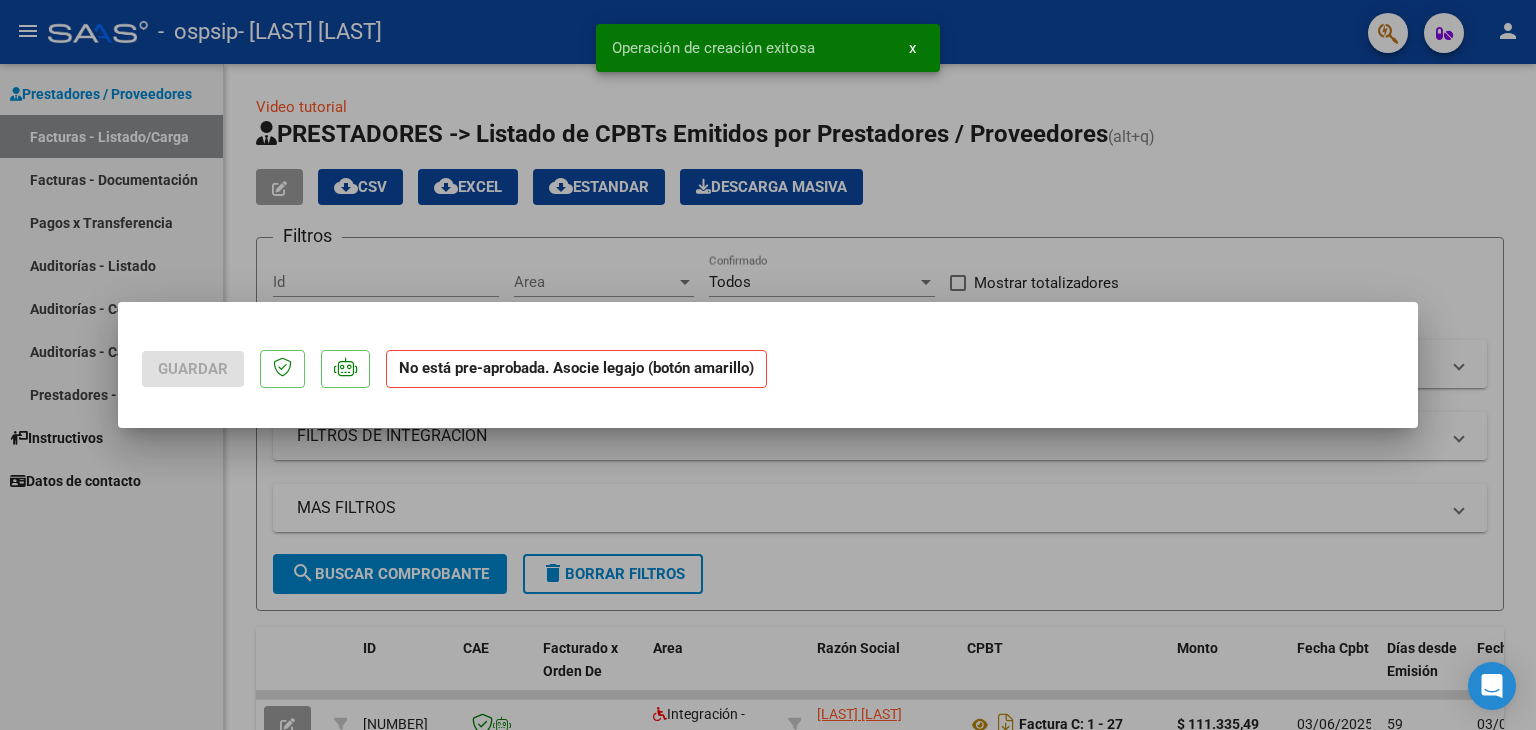 scroll, scrollTop: 0, scrollLeft: 0, axis: both 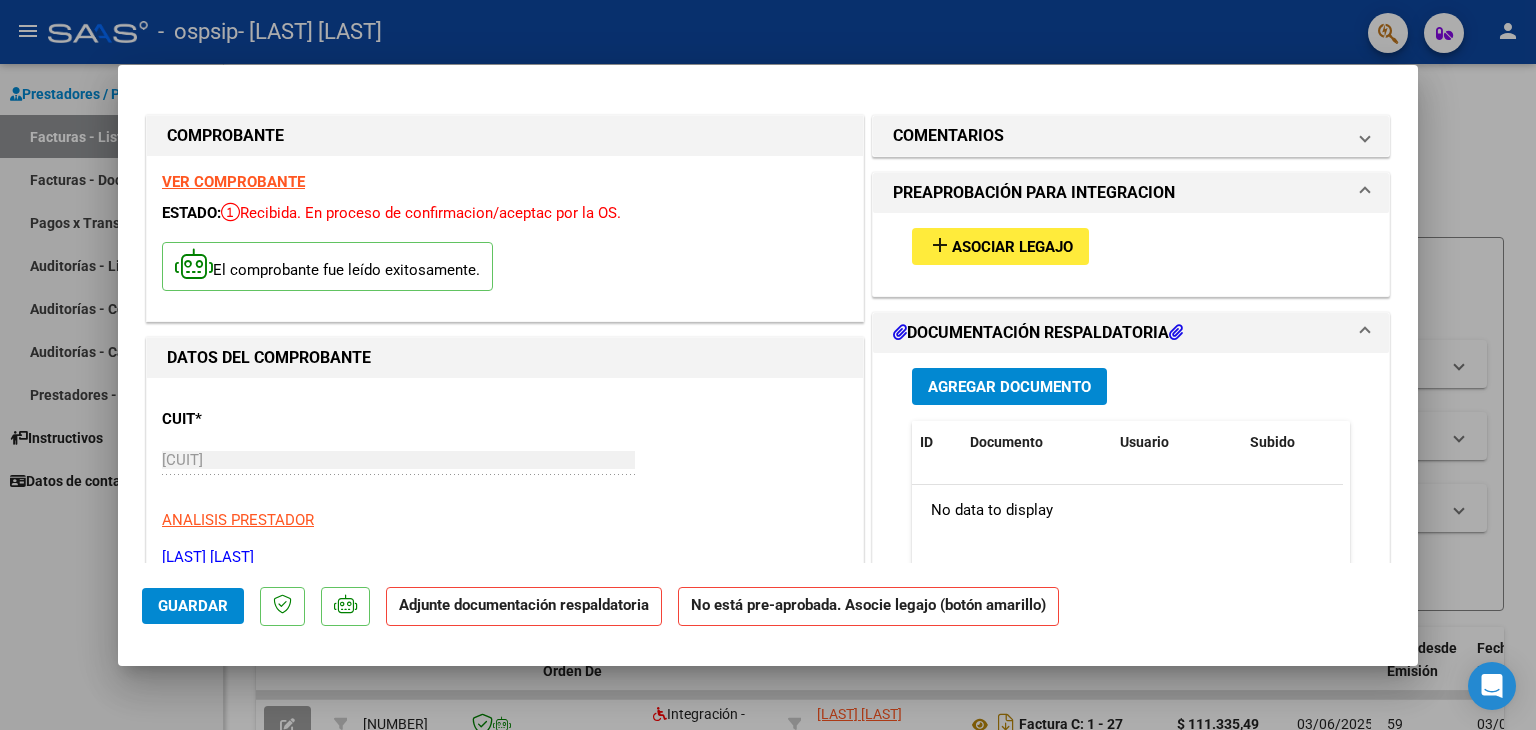click on "Asociar Legajo" at bounding box center [1012, 247] 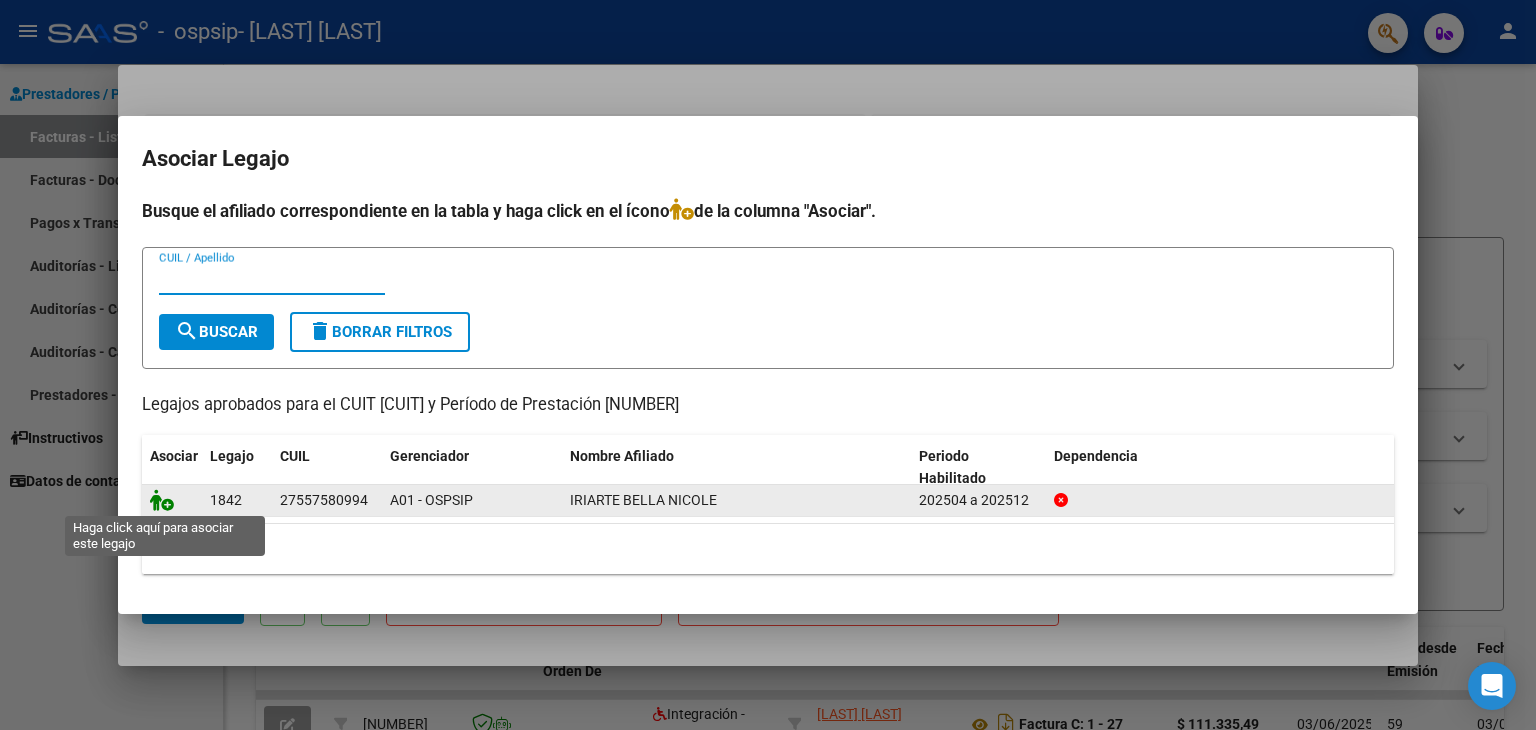 click 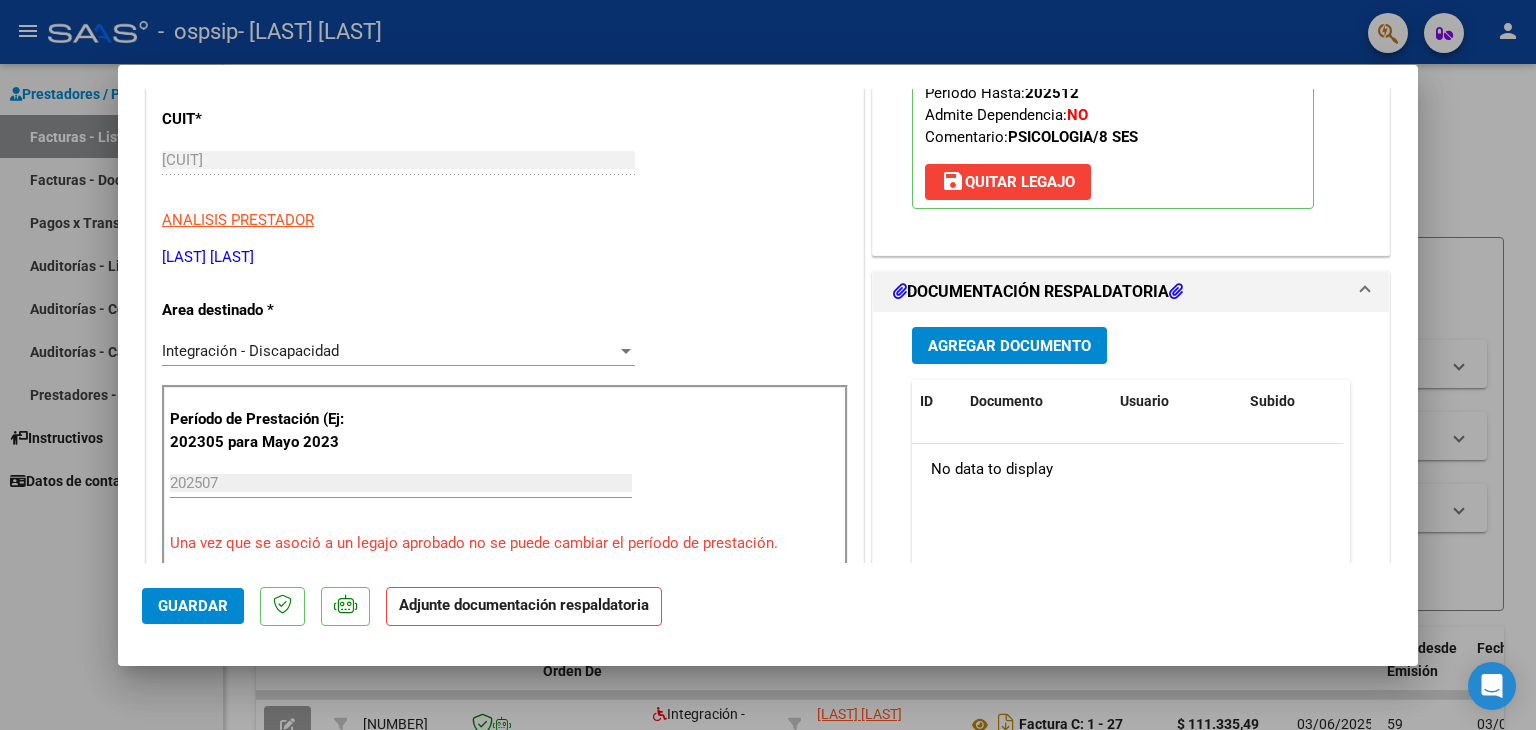scroll, scrollTop: 400, scrollLeft: 0, axis: vertical 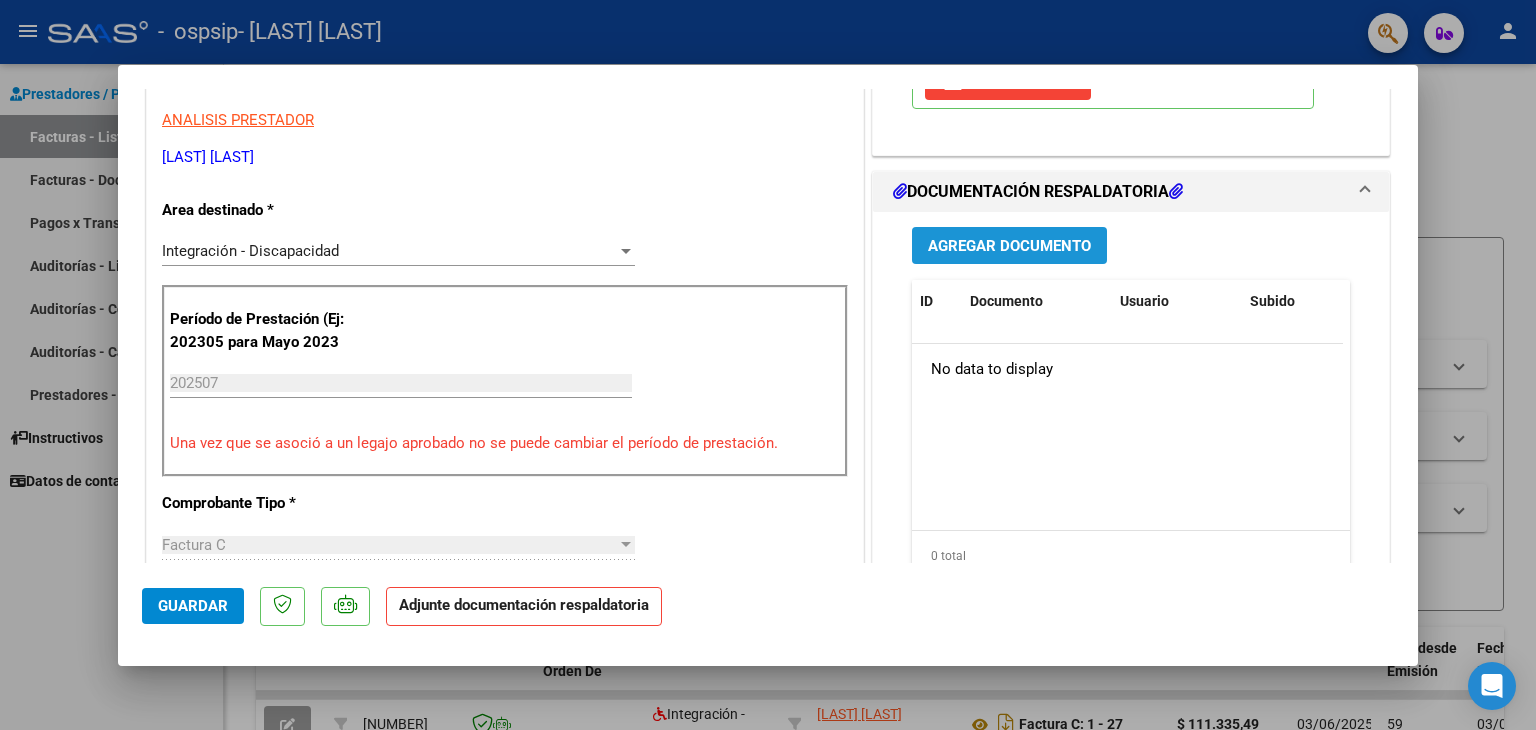 click on "Agregar Documento" at bounding box center (1009, 246) 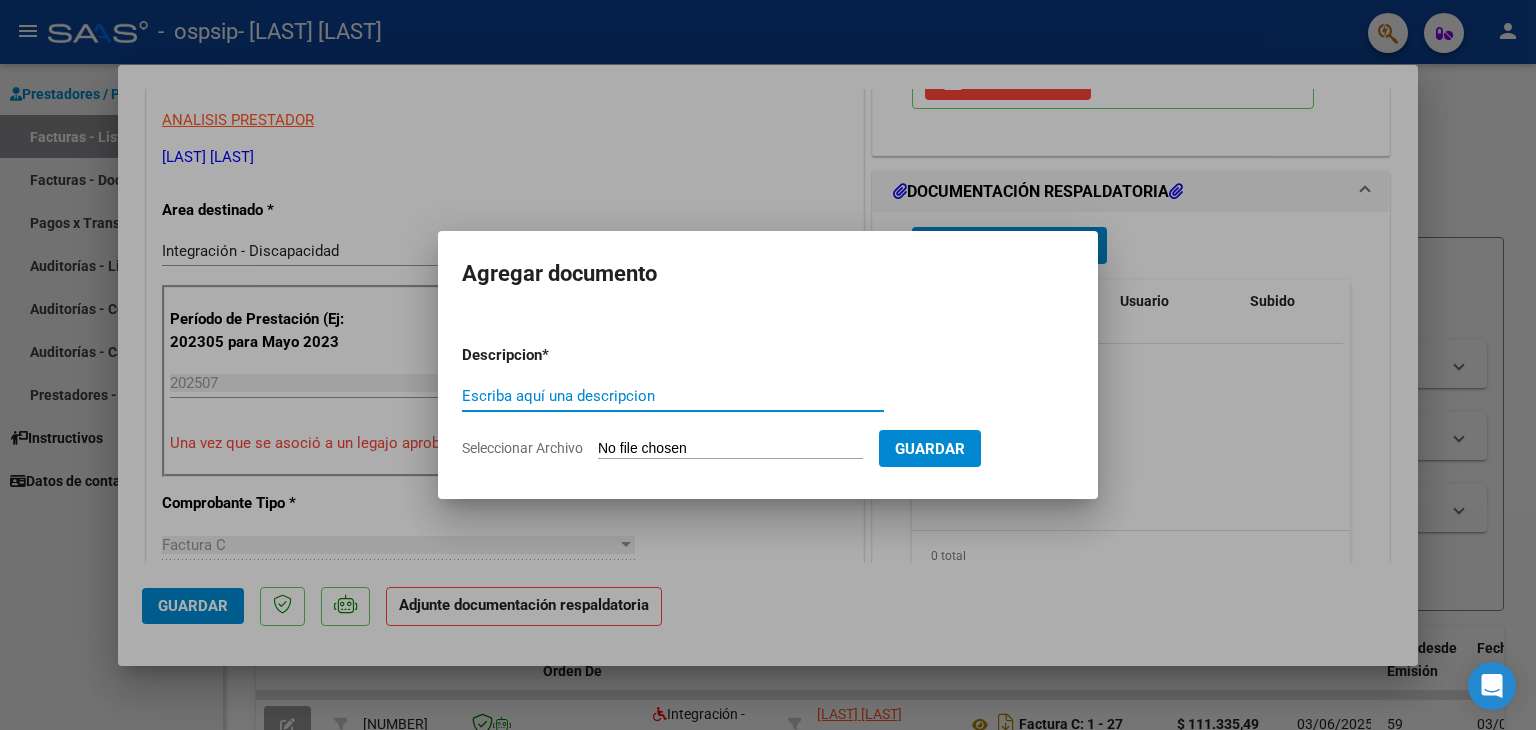 click on "Escriba aquí una descripcion" at bounding box center (673, 396) 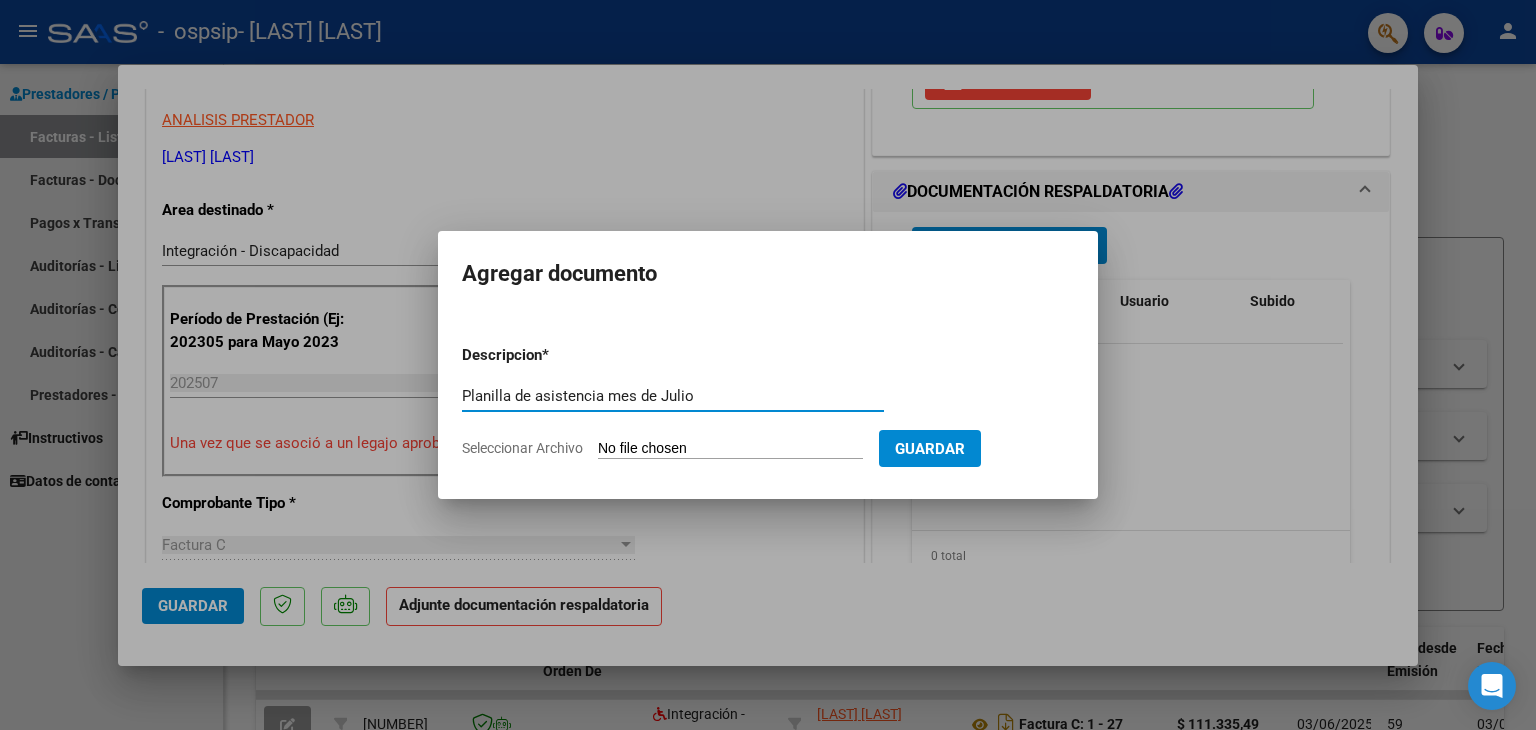 type on "Planilla de asistencia mes de Julio" 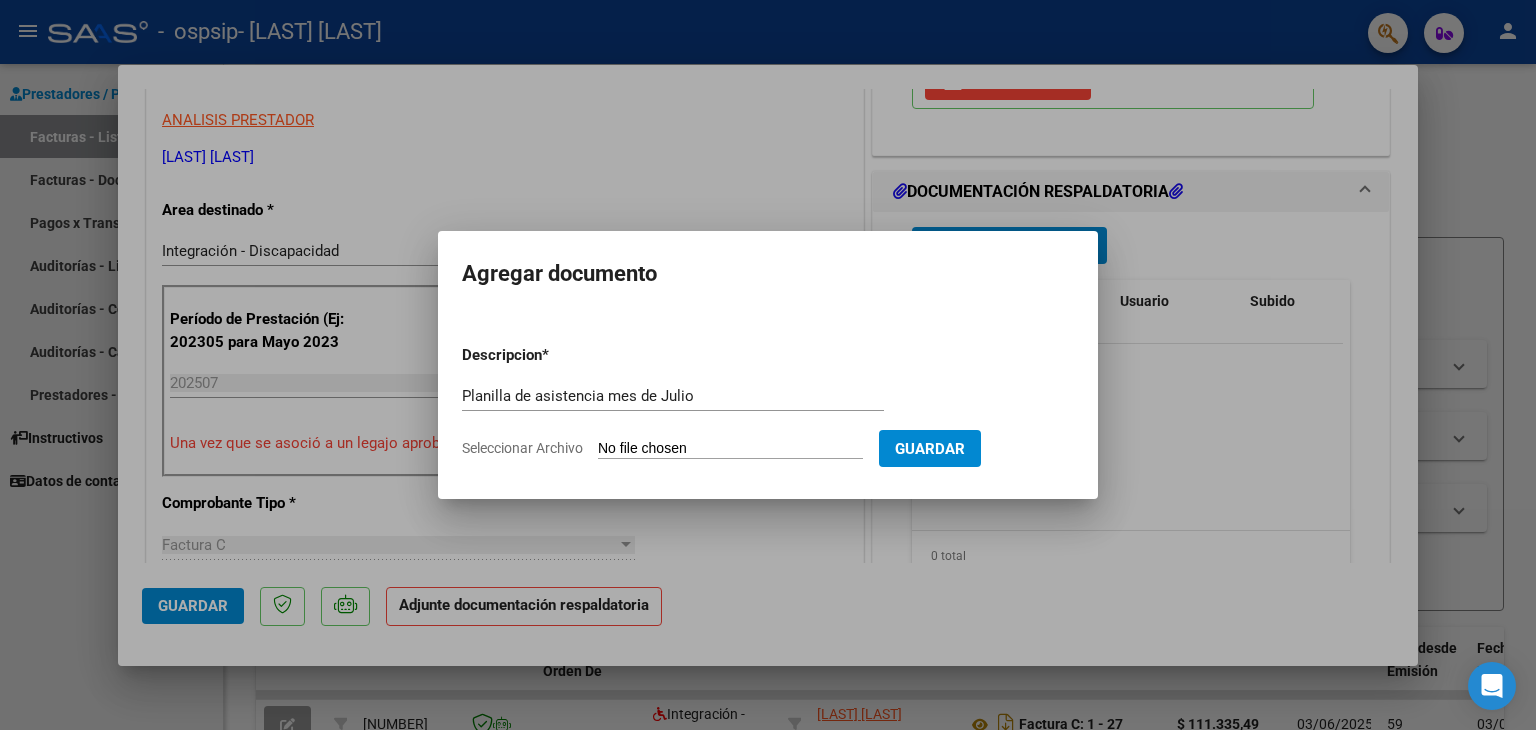type on "C:\fakepath\Planilla asistencia Bella Iriarte Nicole Julio.pdf" 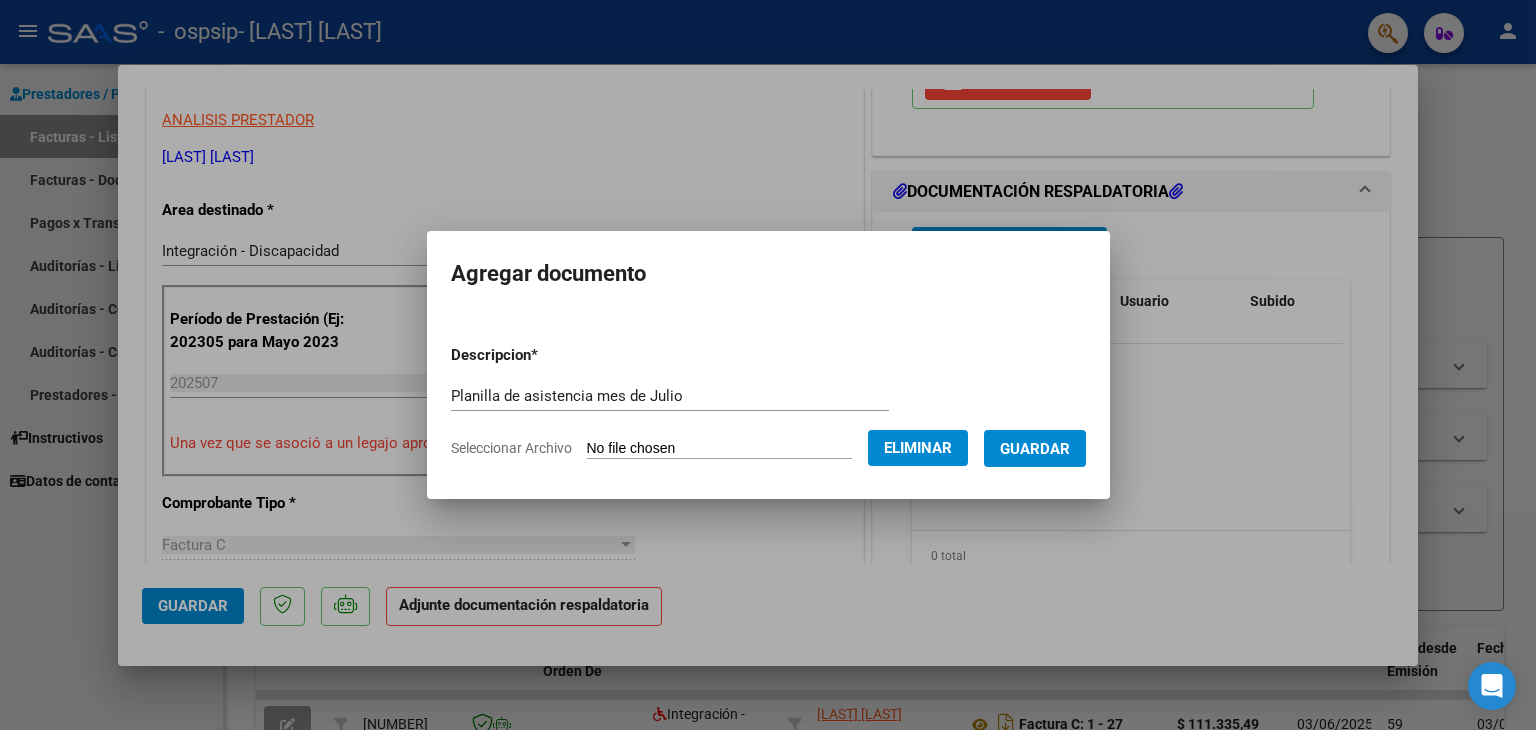 click on "Guardar" at bounding box center [1035, 449] 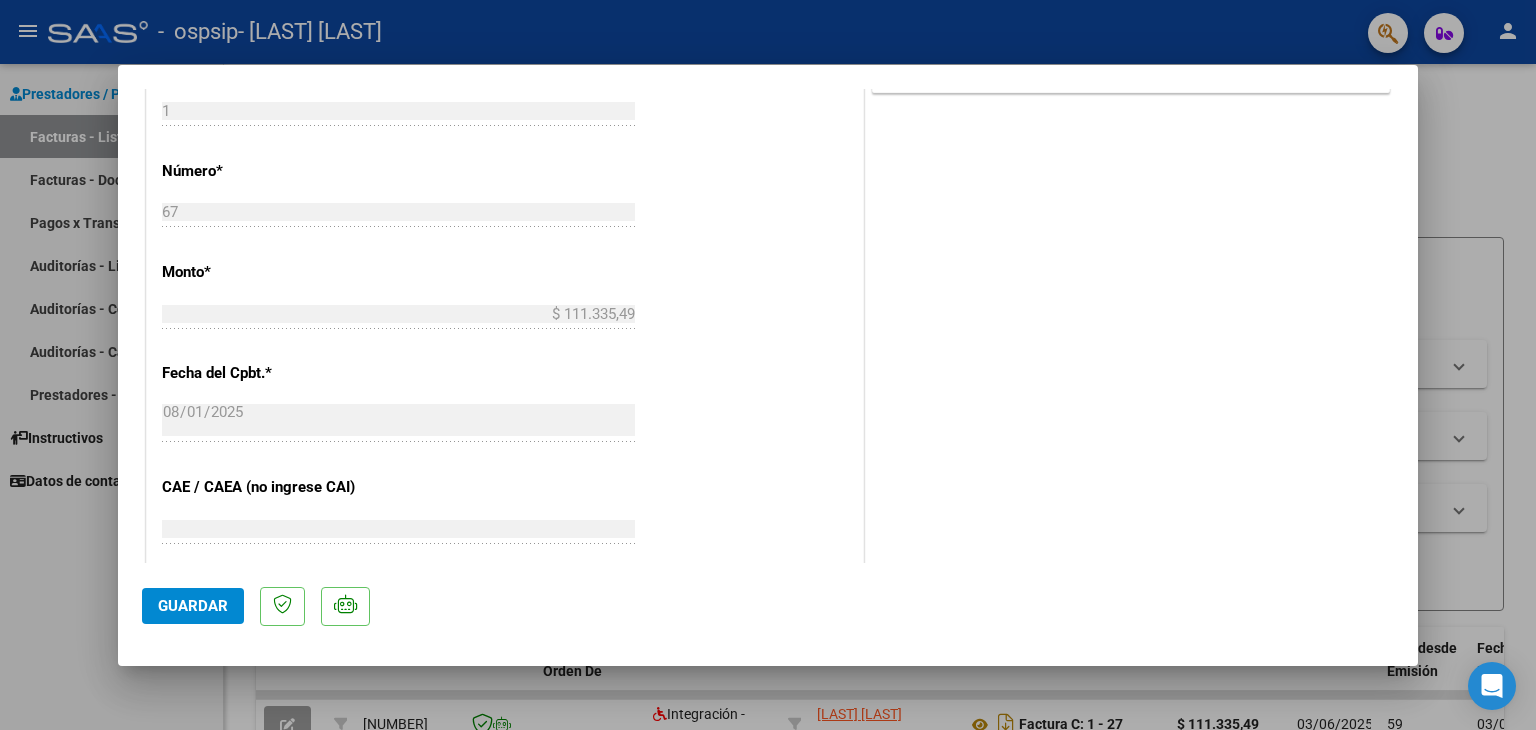 scroll, scrollTop: 1100, scrollLeft: 0, axis: vertical 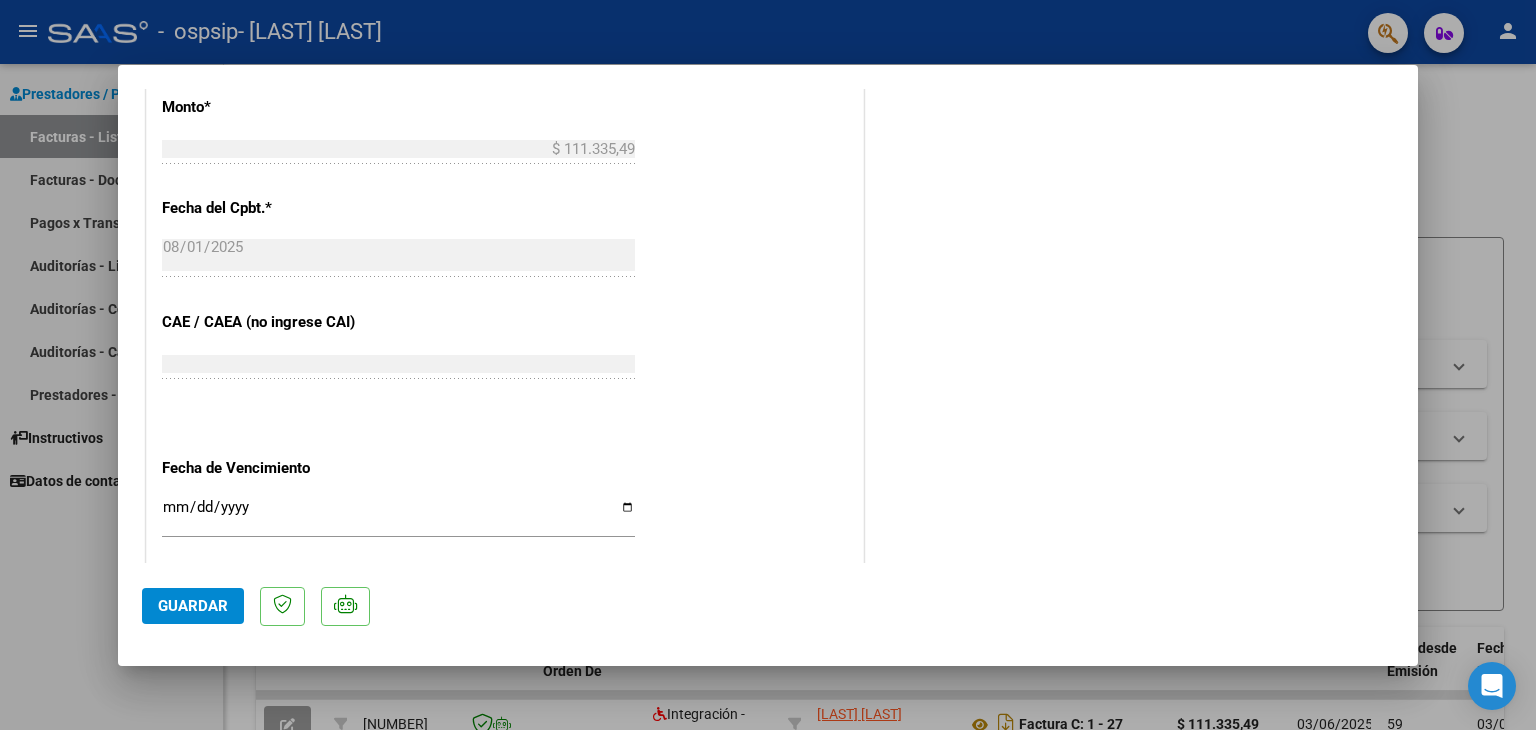 click on "Guardar" 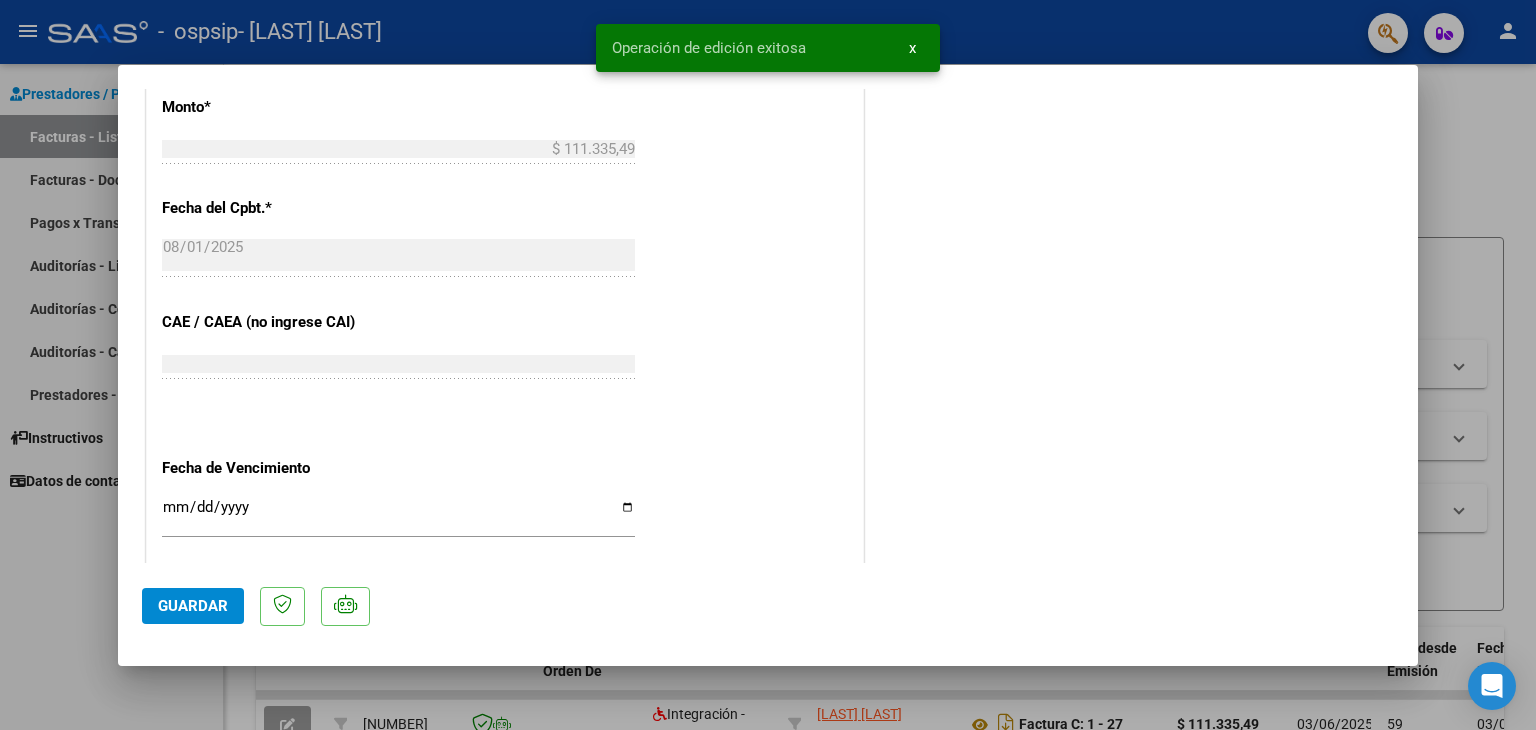 click on "Guardar" 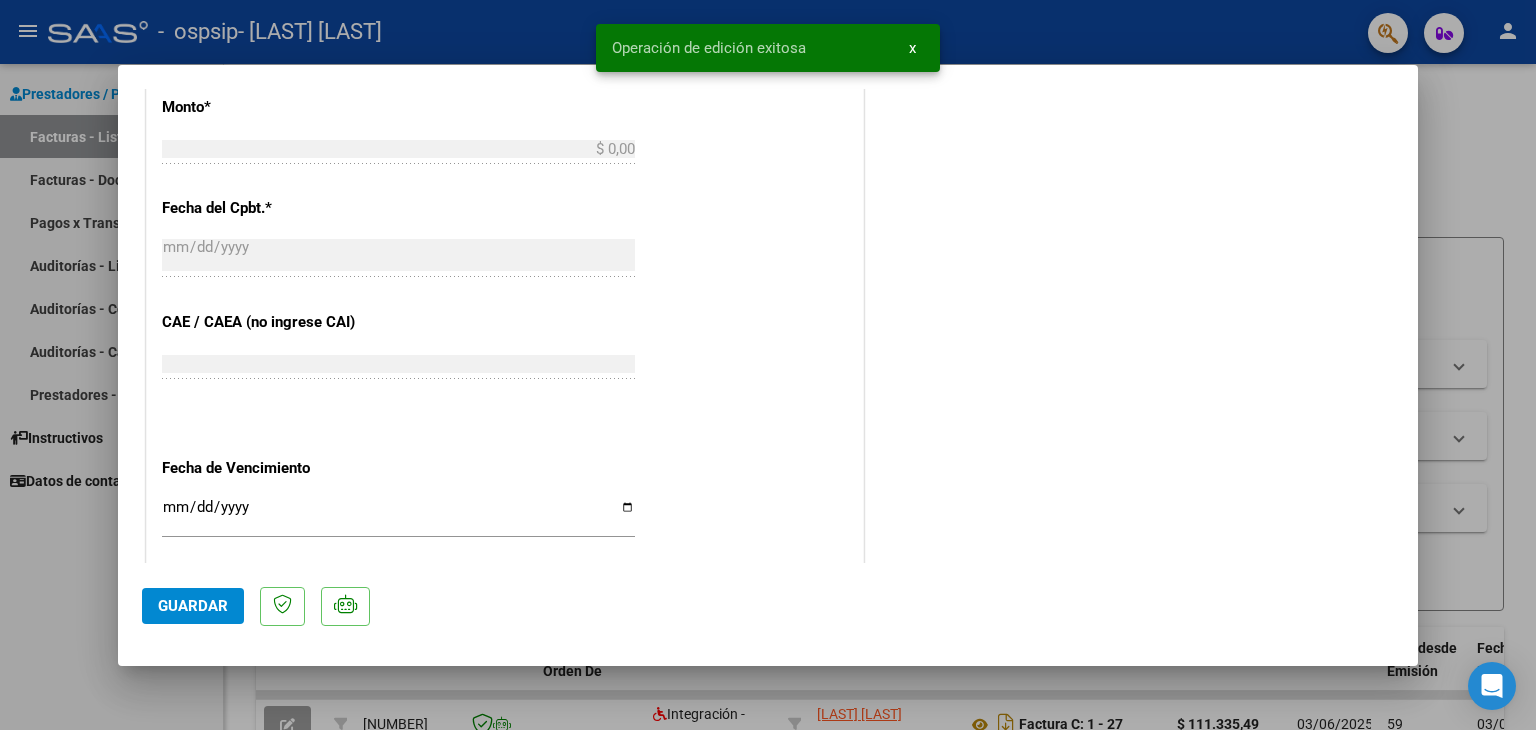 scroll, scrollTop: 1204, scrollLeft: 0, axis: vertical 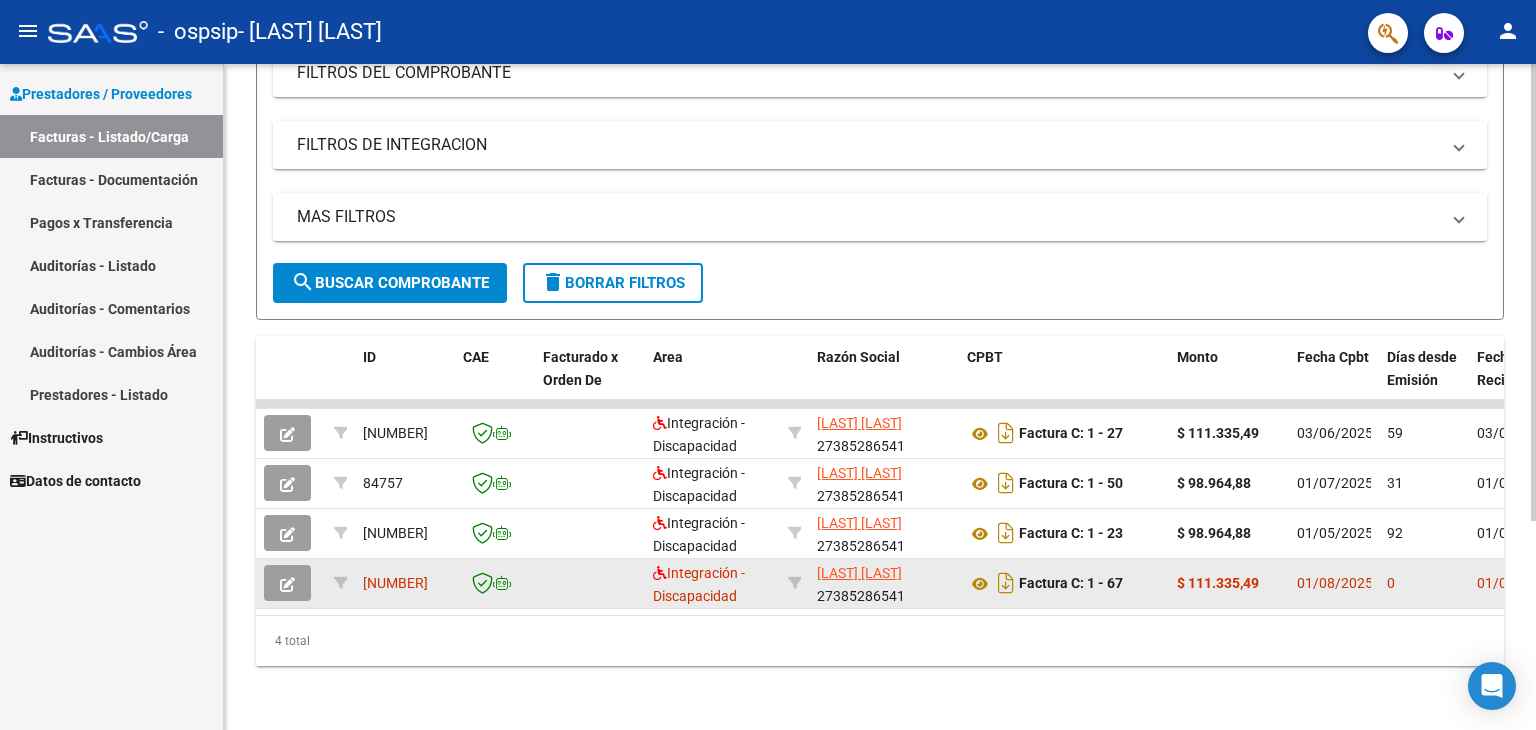 click 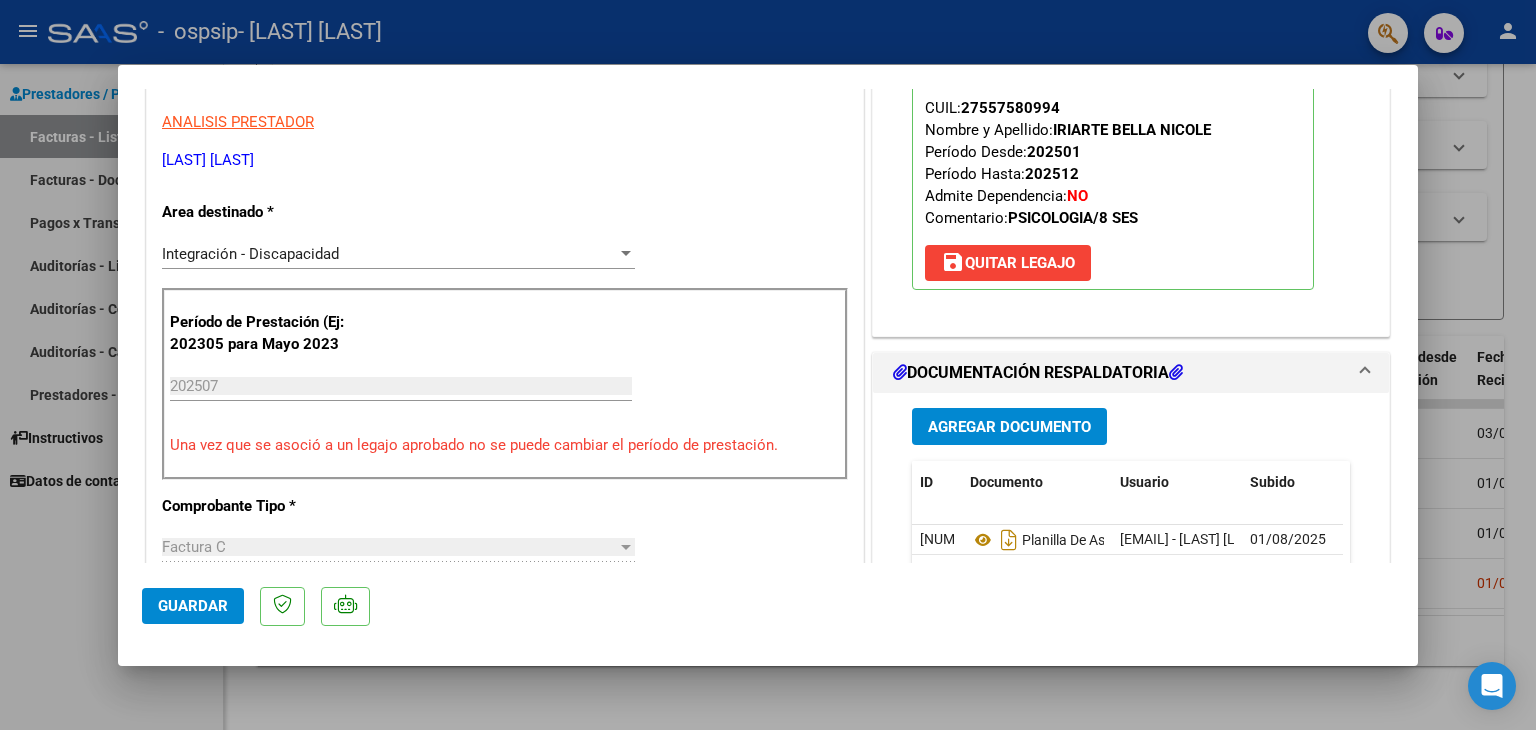 scroll, scrollTop: 600, scrollLeft: 0, axis: vertical 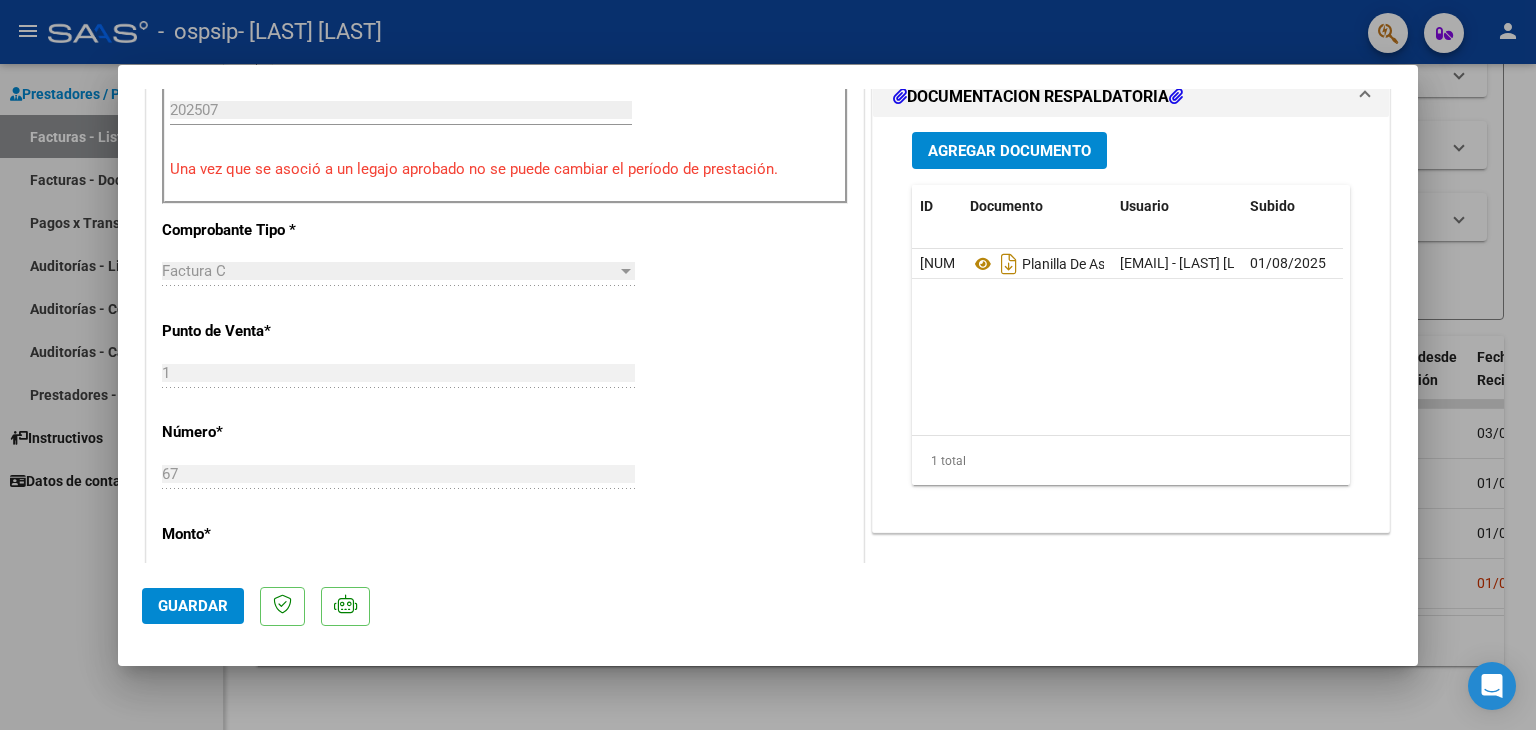 drag, startPoint x: 42, startPoint y: 566, endPoint x: 116, endPoint y: 557, distance: 74.54529 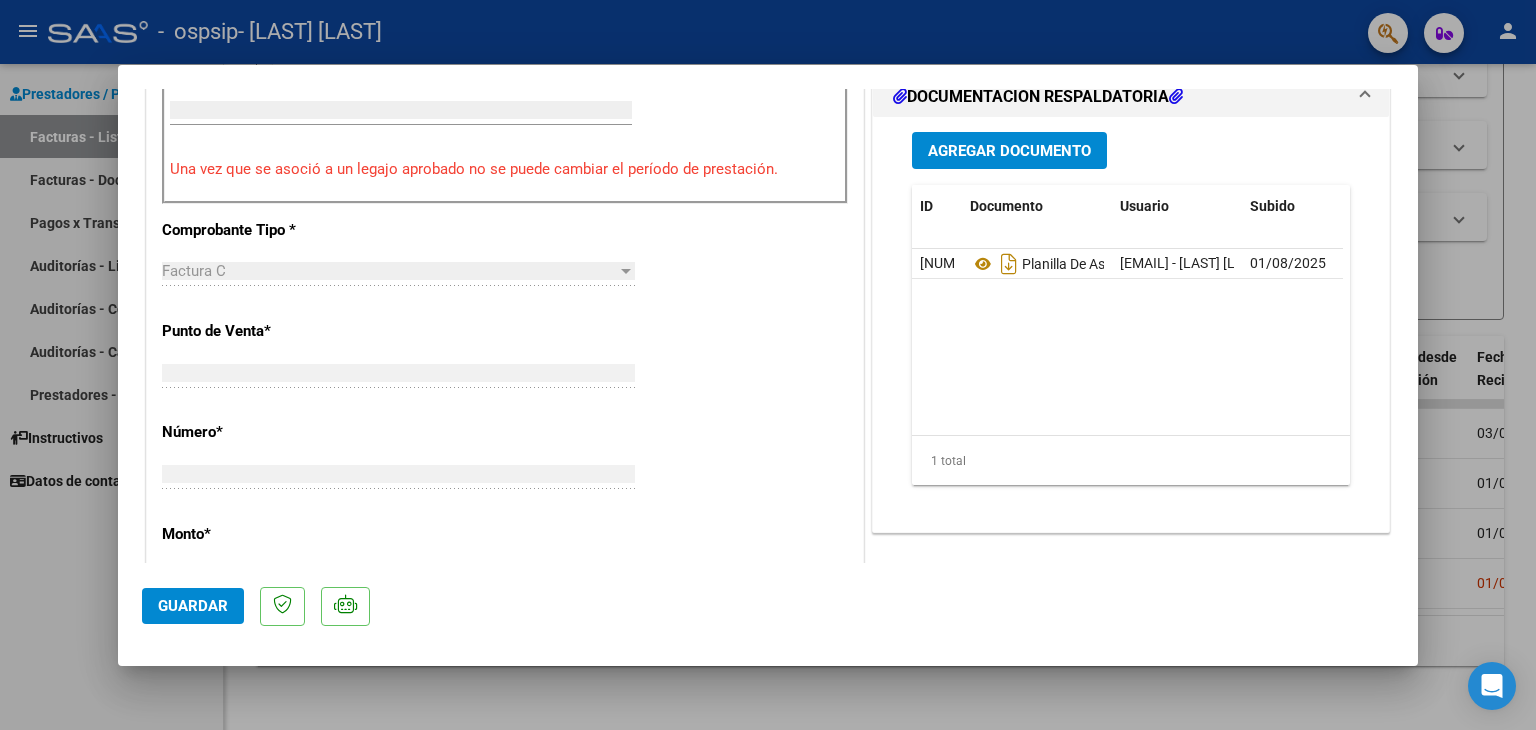 scroll, scrollTop: 584, scrollLeft: 0, axis: vertical 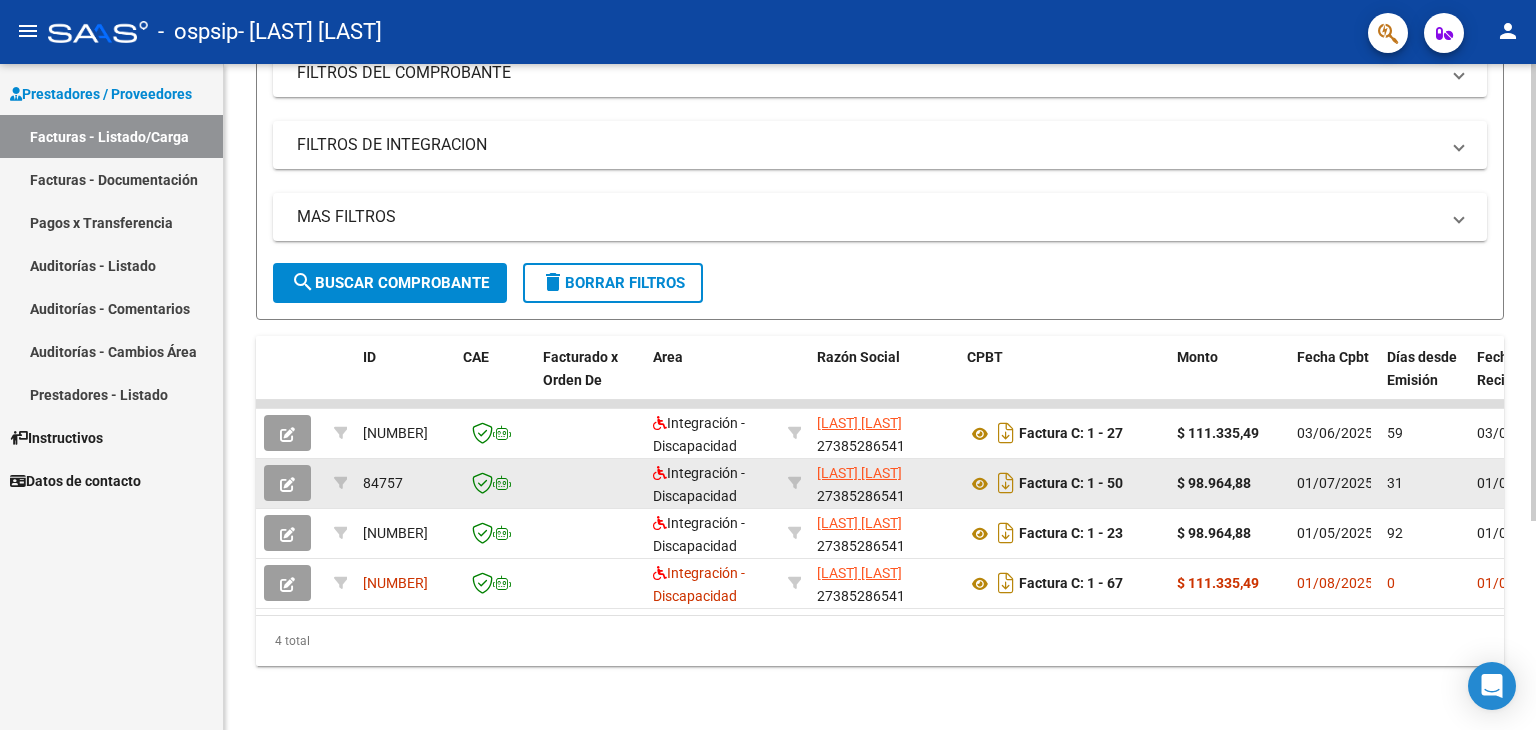 click 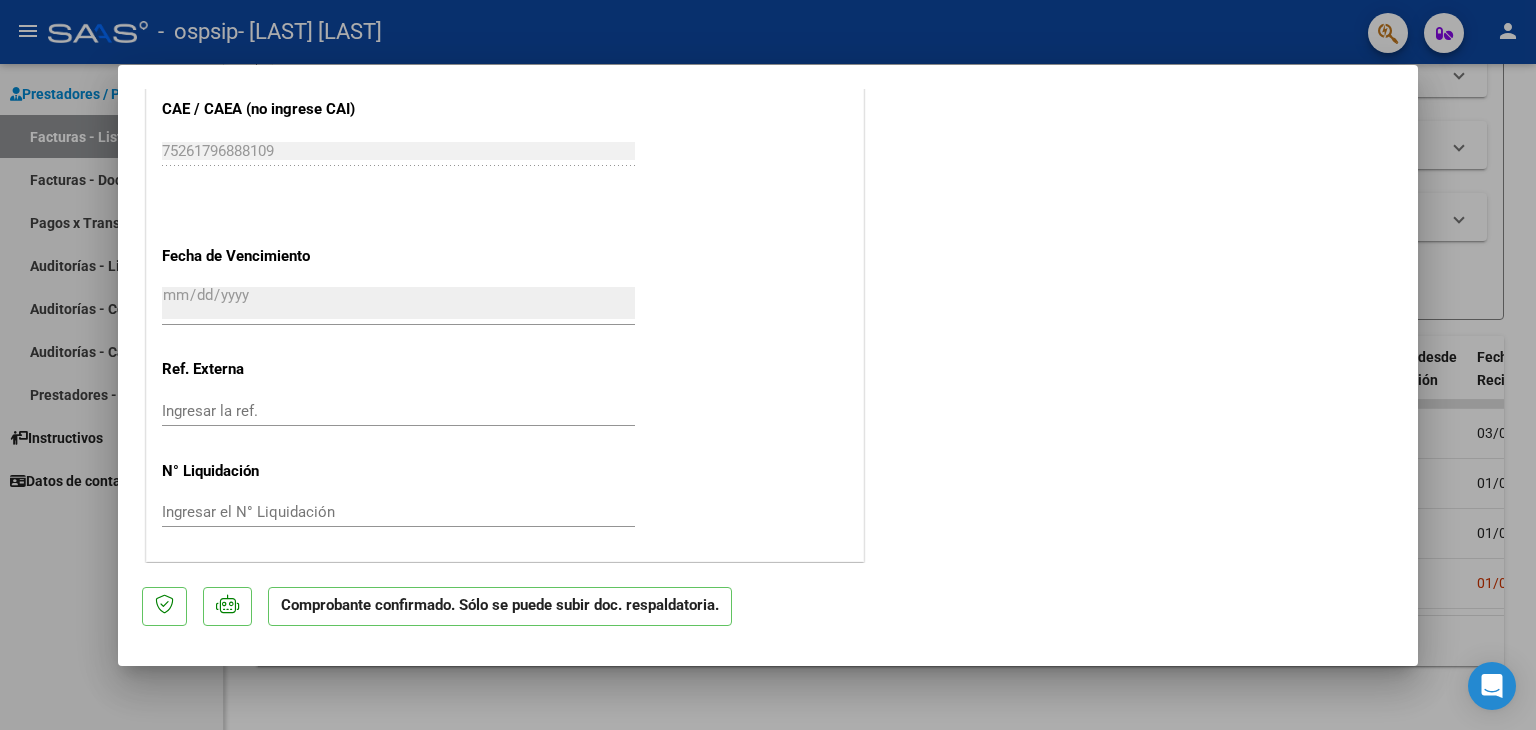 drag, startPoint x: 56, startPoint y: 565, endPoint x: 70, endPoint y: 555, distance: 17.20465 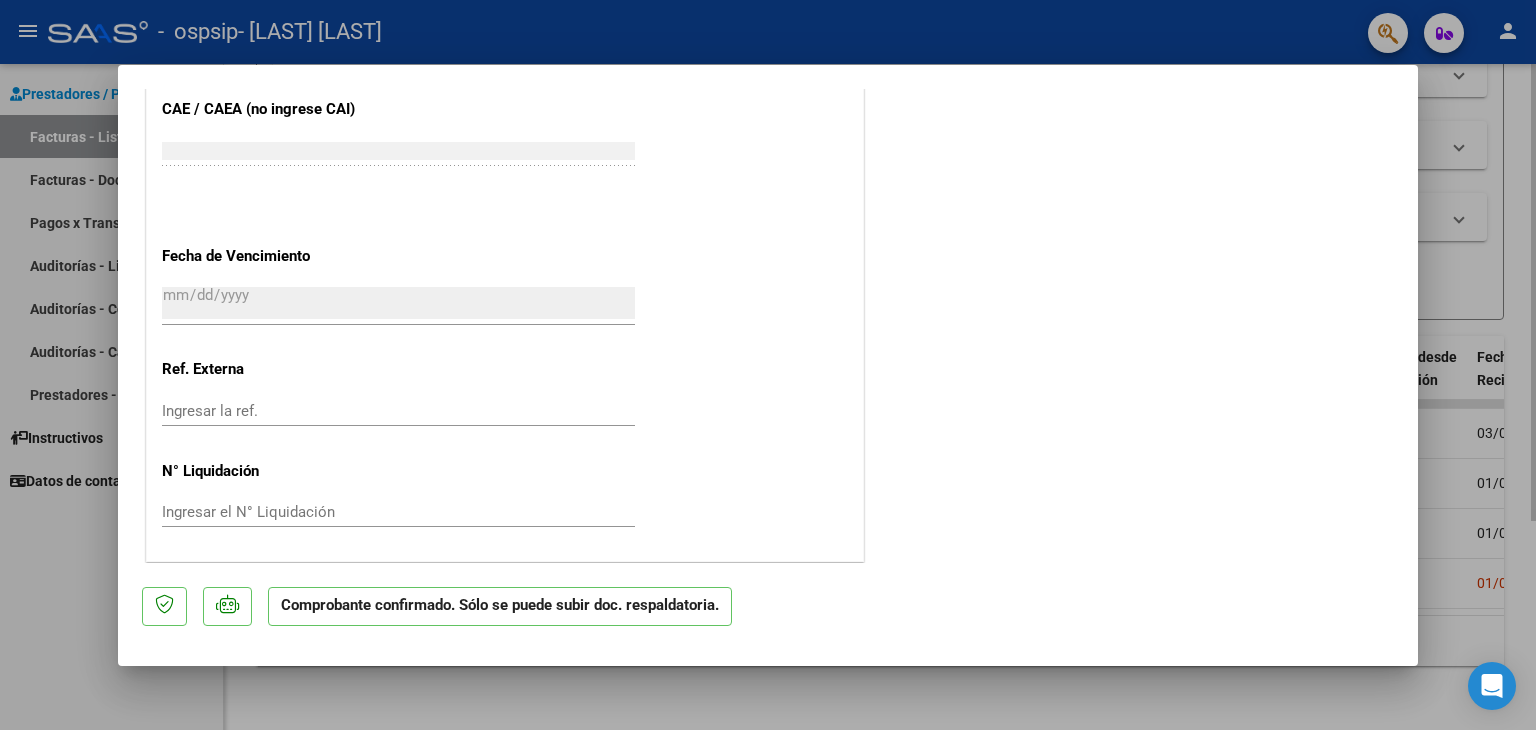 scroll, scrollTop: 1172, scrollLeft: 0, axis: vertical 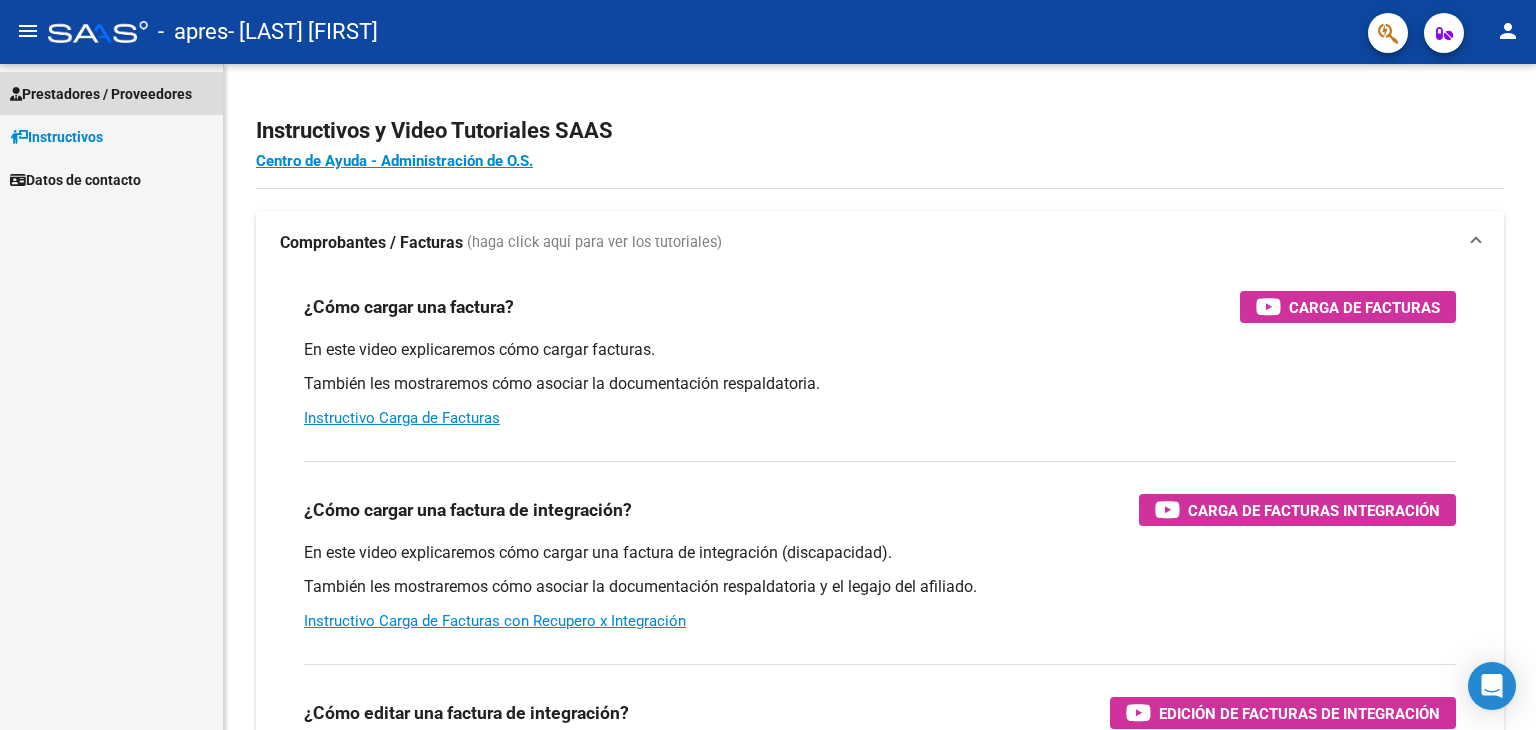click on "Prestadores / Proveedores" at bounding box center (101, 94) 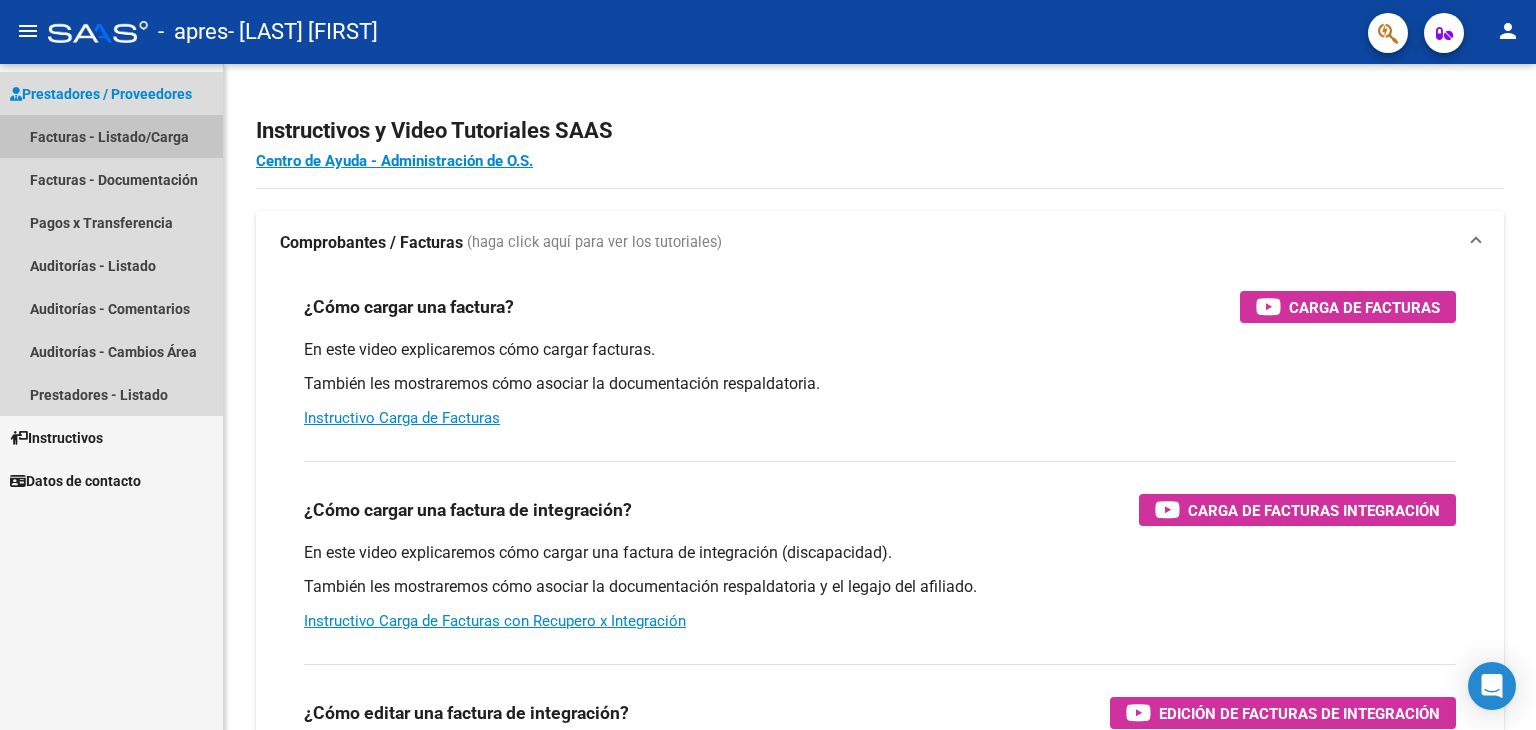 click on "Facturas - Listado/Carga" at bounding box center (111, 136) 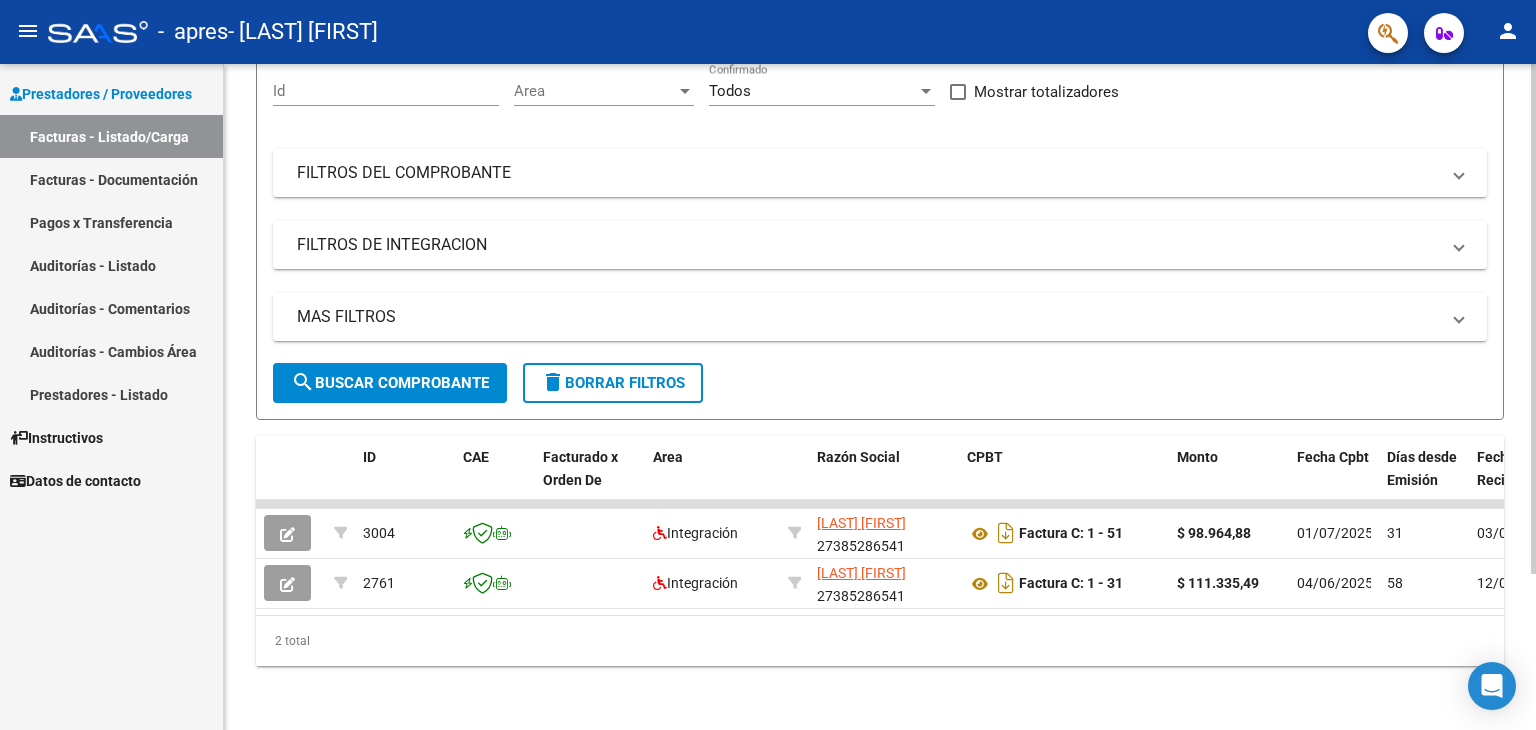 scroll, scrollTop: 0, scrollLeft: 0, axis: both 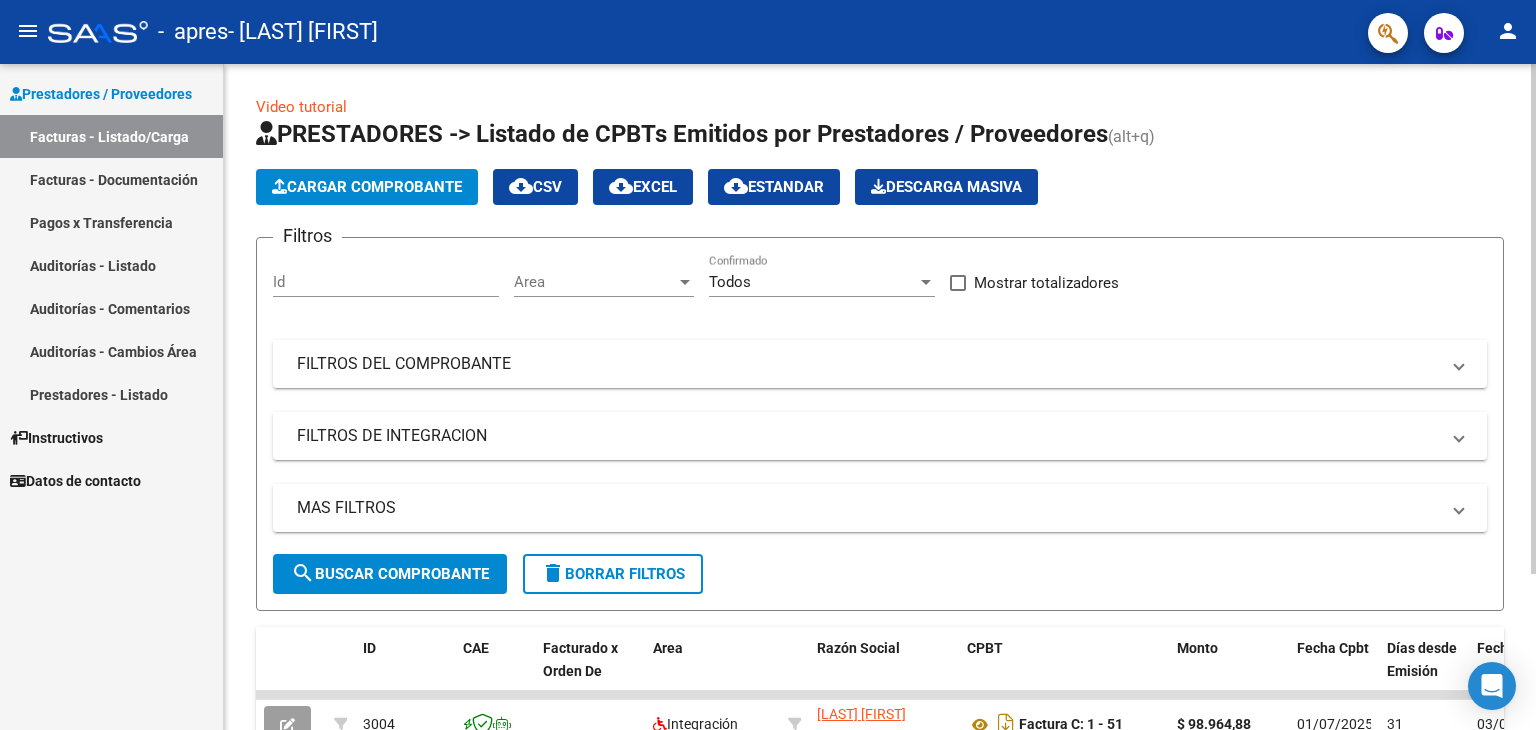 click on "Cargar Comprobante" 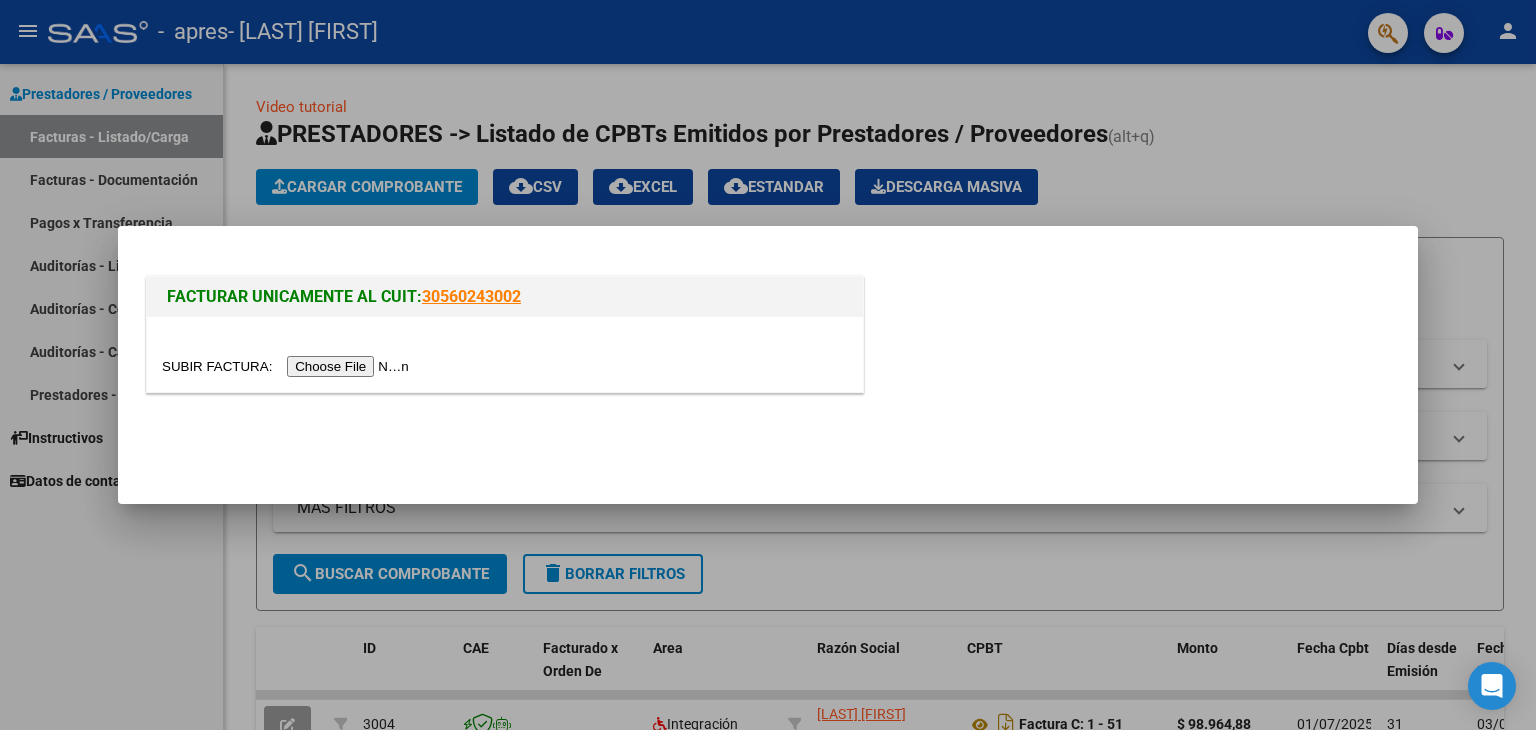 click at bounding box center [288, 366] 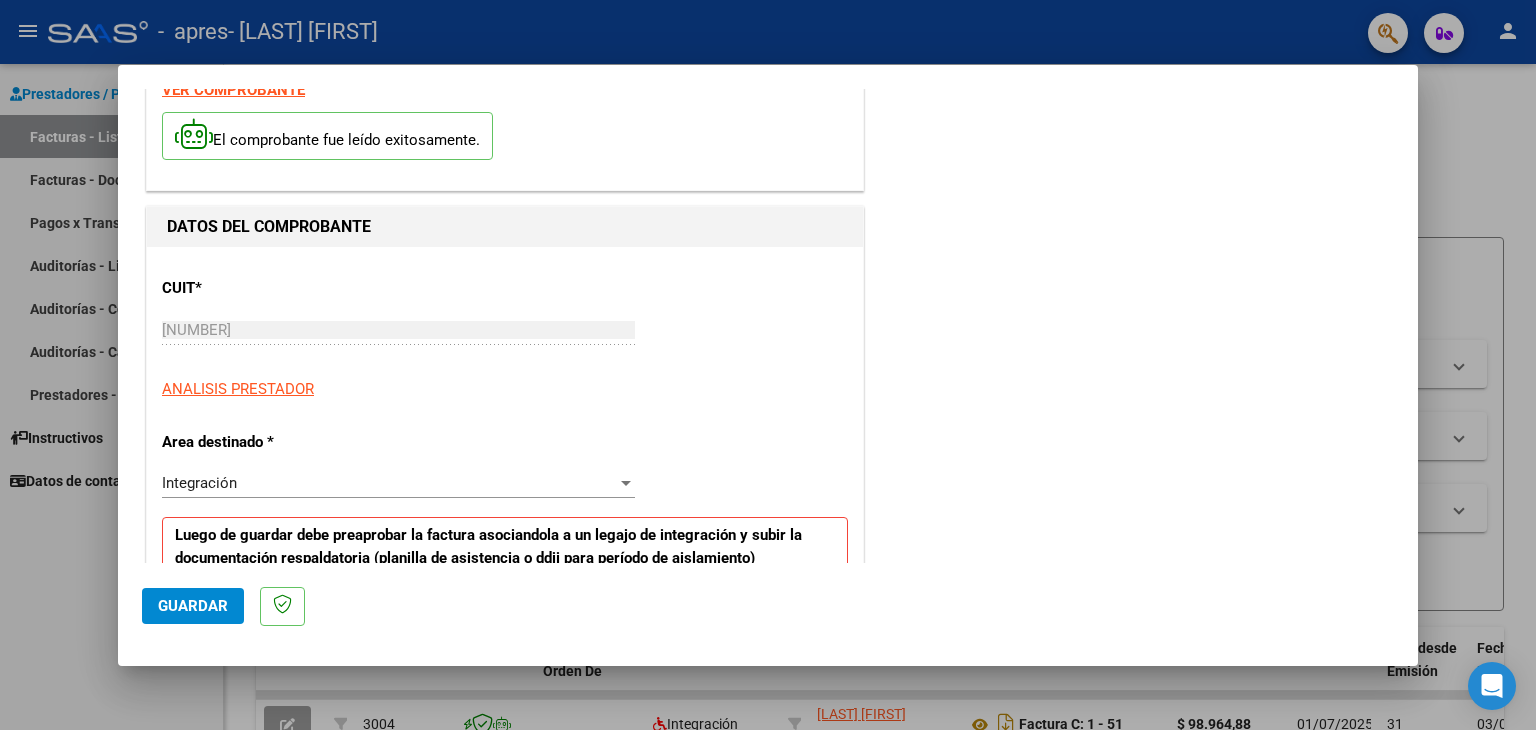 scroll, scrollTop: 300, scrollLeft: 0, axis: vertical 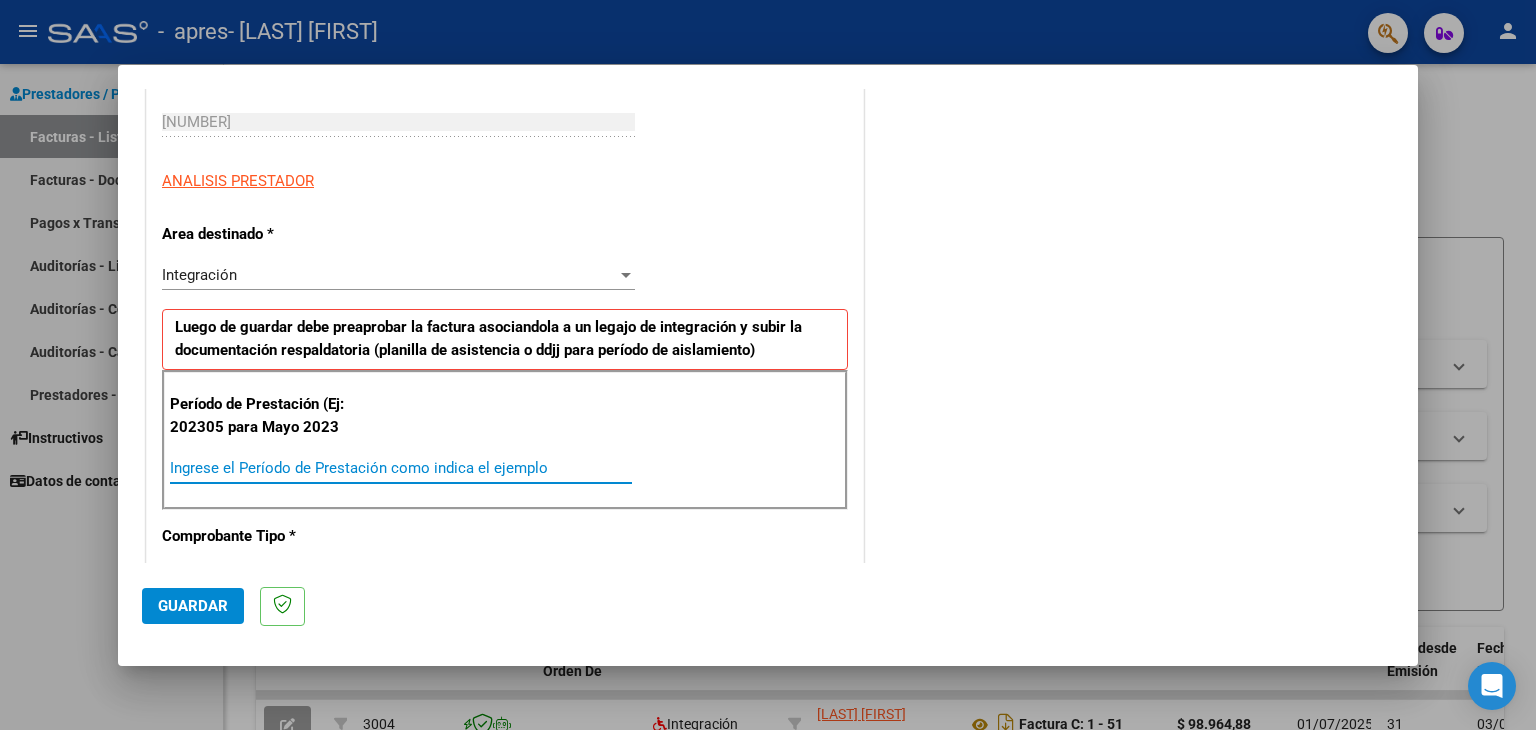 click on "Ingrese el Período de Prestación como indica el ejemplo" at bounding box center (401, 468) 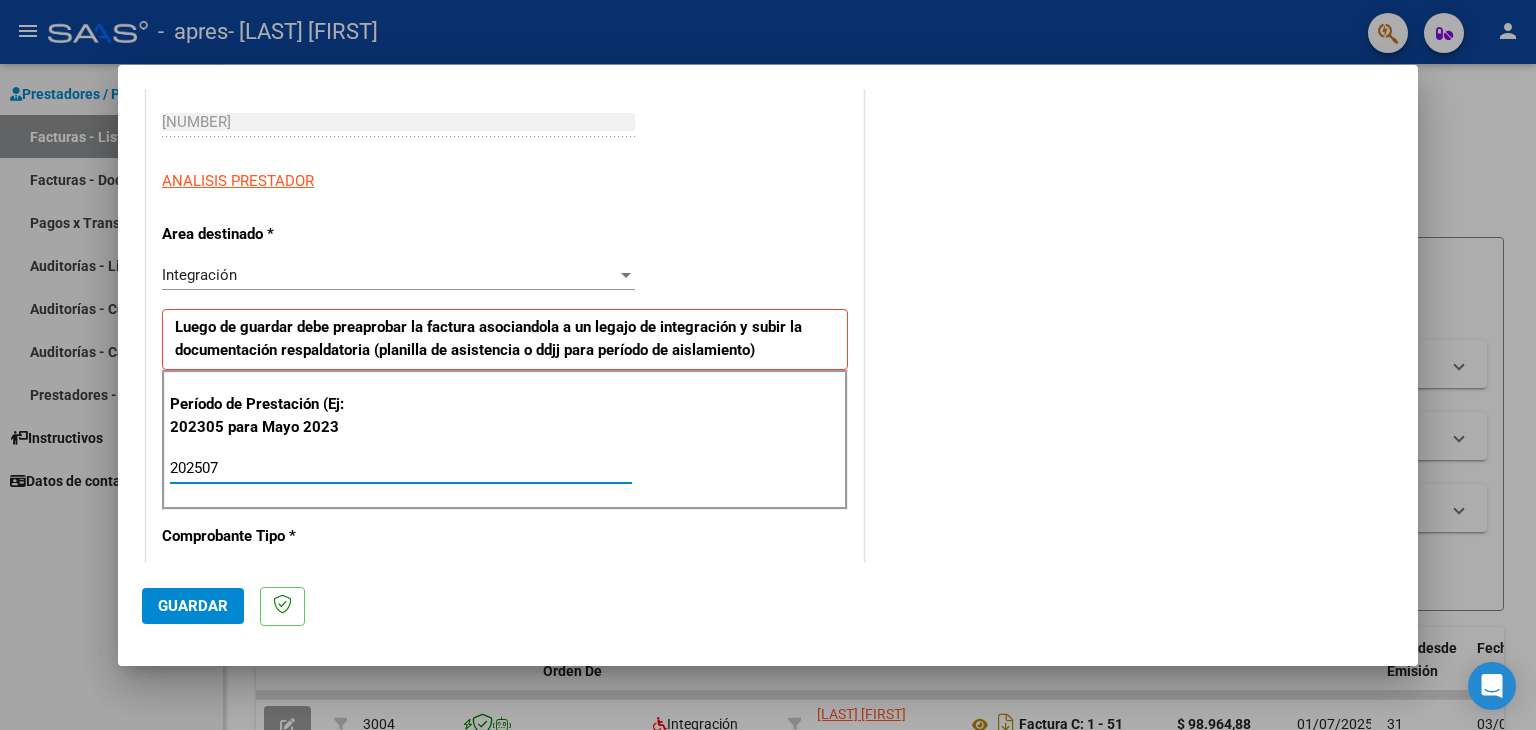 type on "202507" 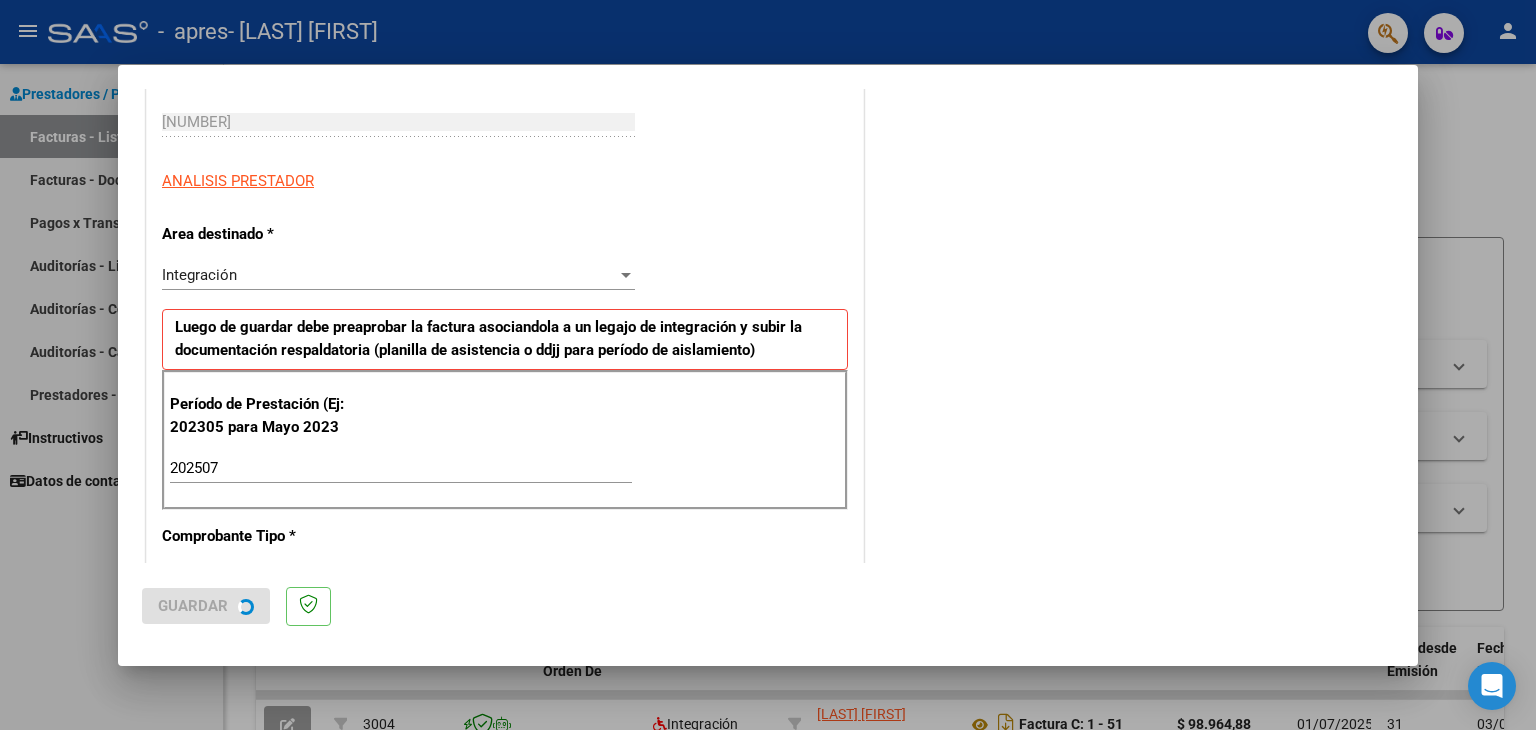 scroll, scrollTop: 0, scrollLeft: 0, axis: both 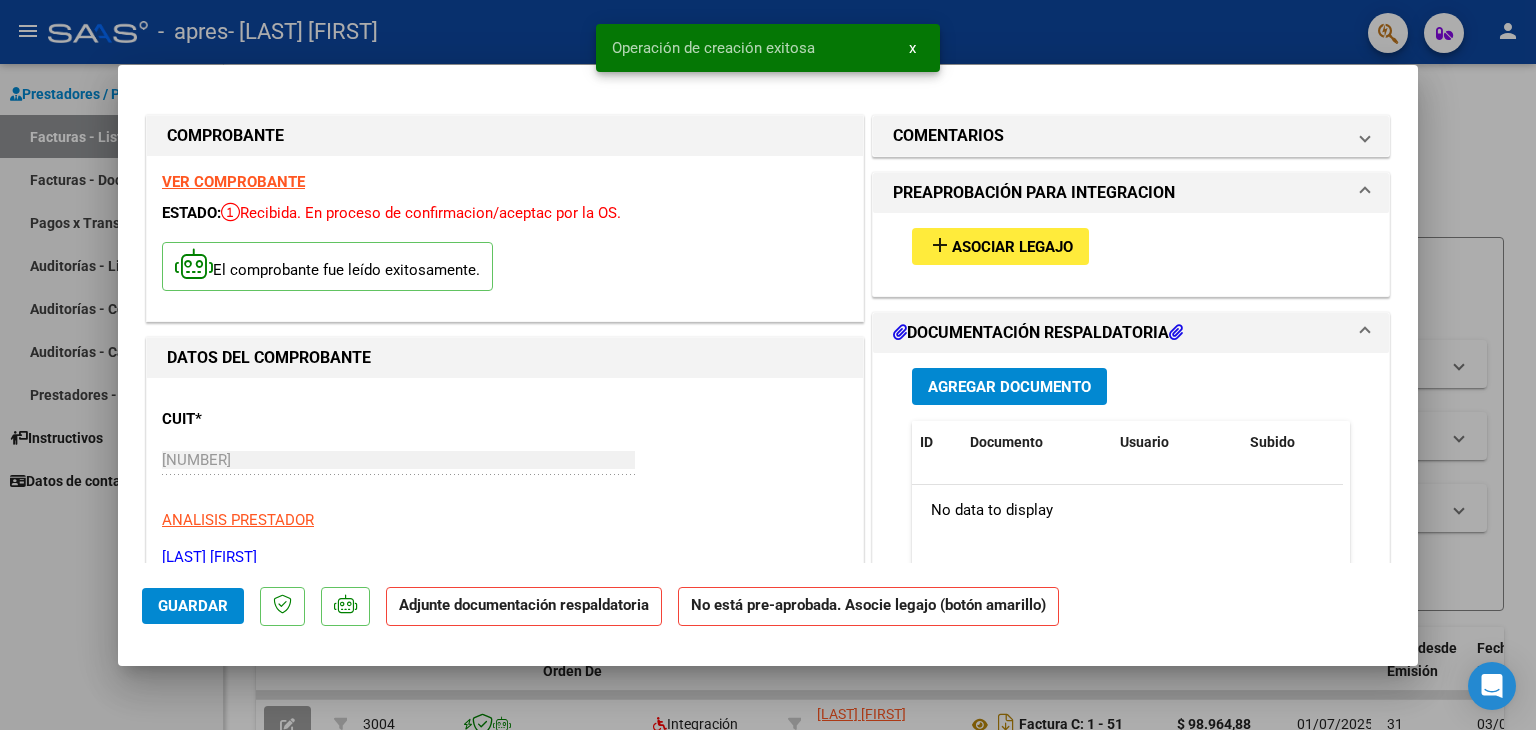 click on "Asociar Legajo" at bounding box center [1012, 247] 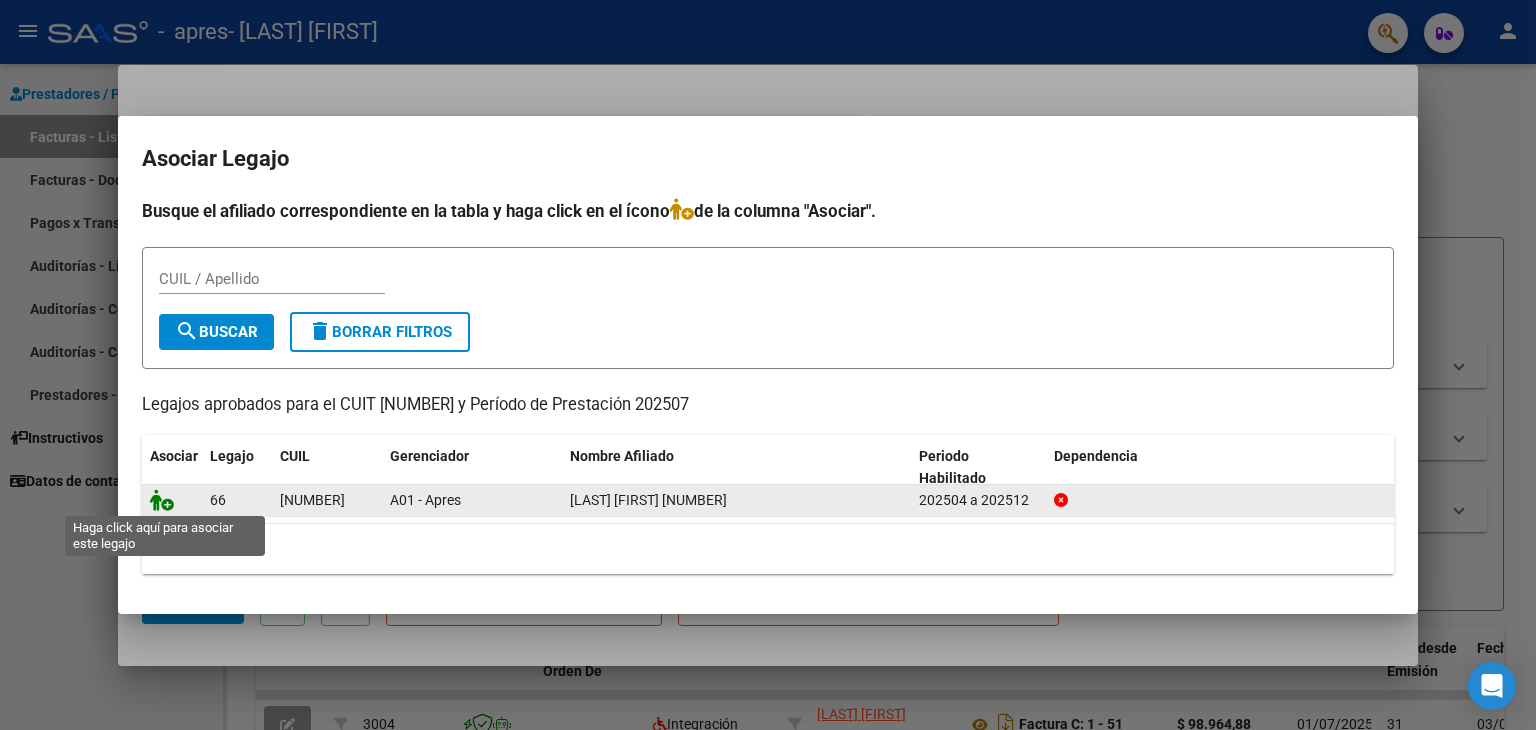 click 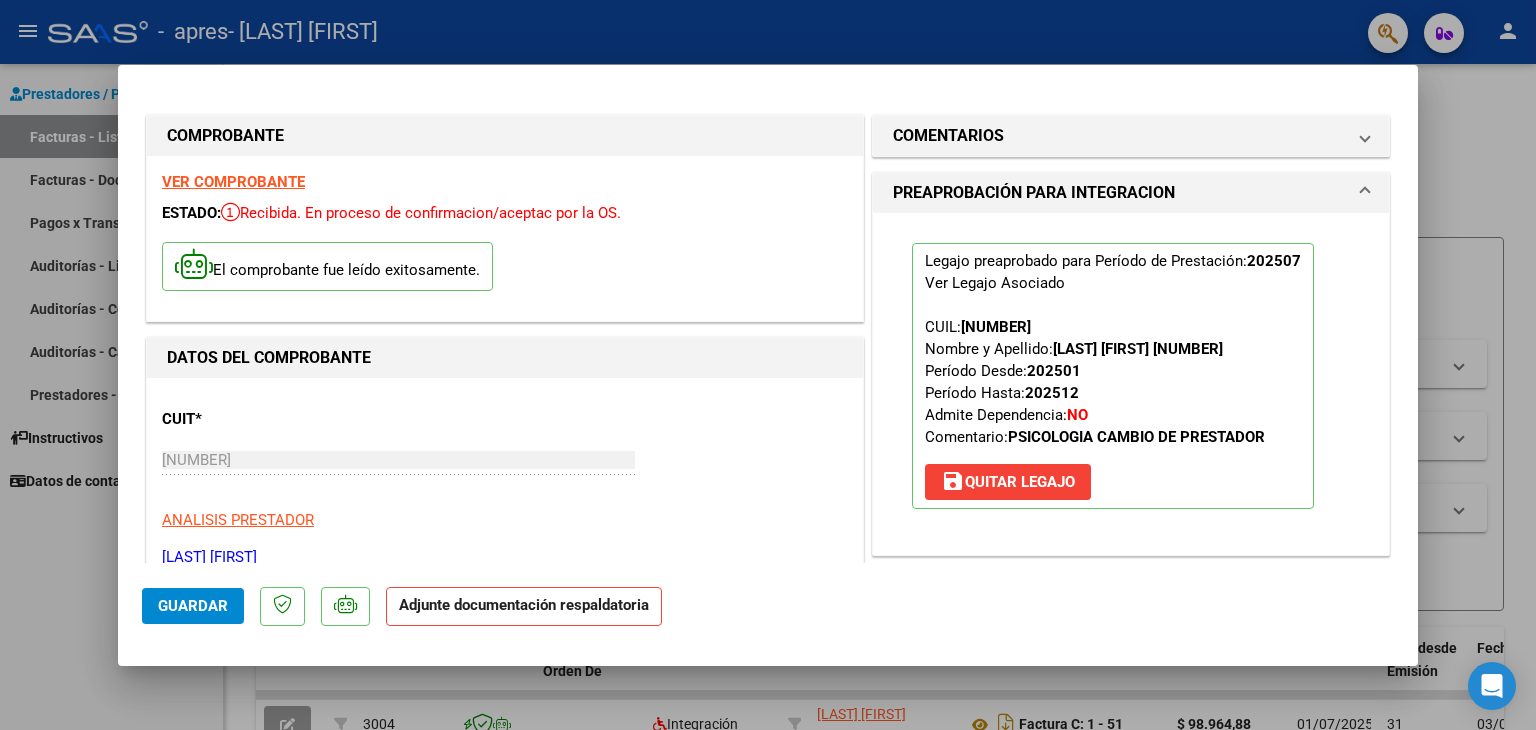 click on "Guardar" 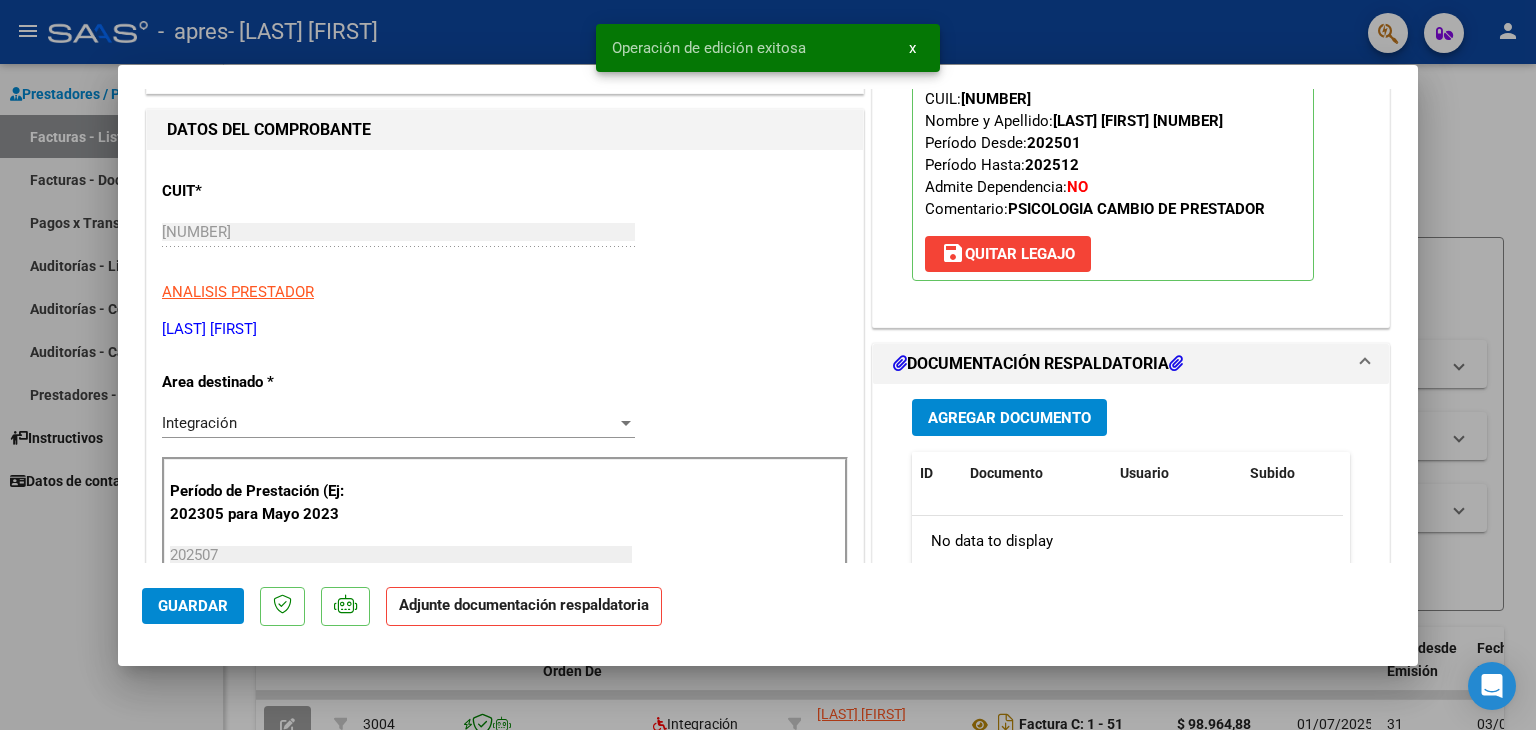 scroll, scrollTop: 300, scrollLeft: 0, axis: vertical 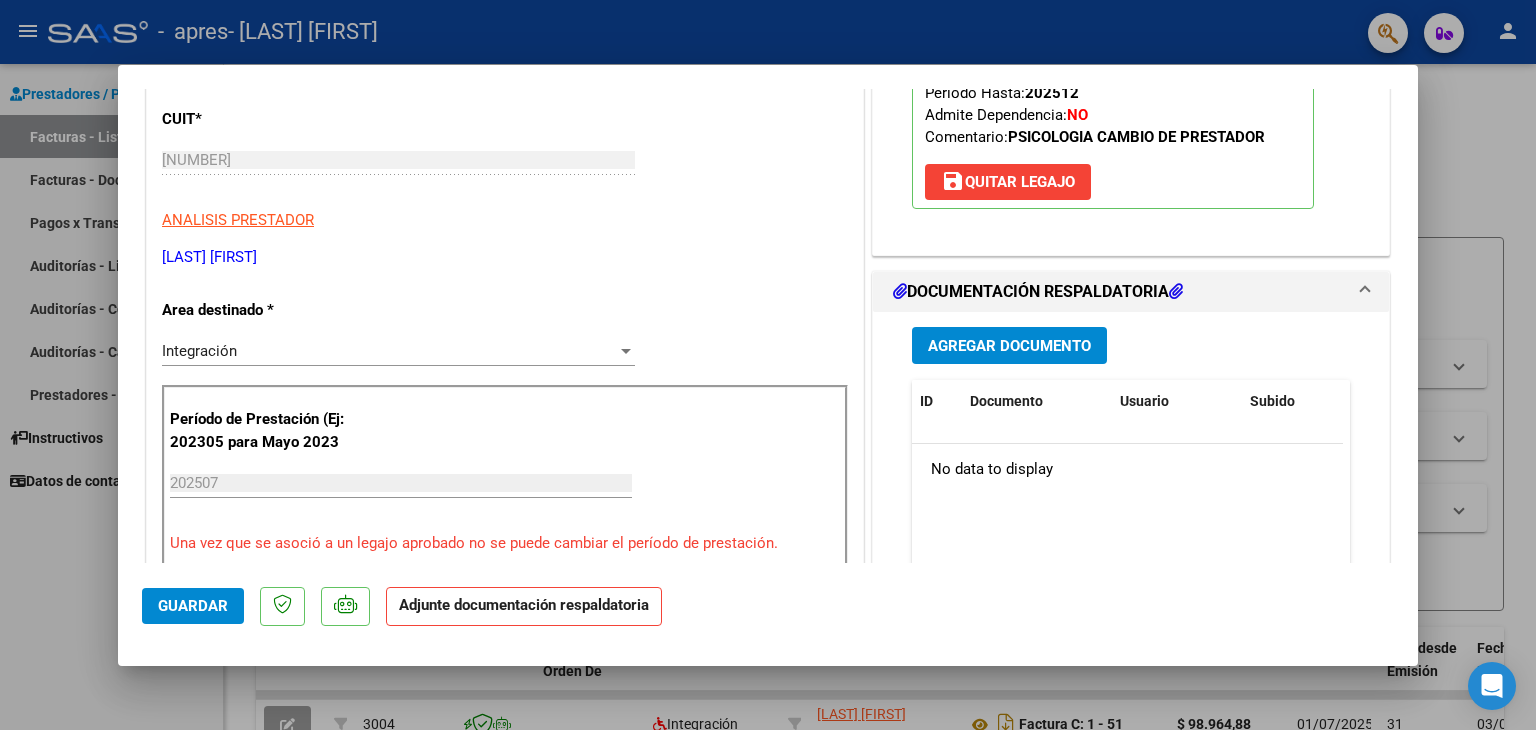 click on "Agregar Documento" at bounding box center (1009, 346) 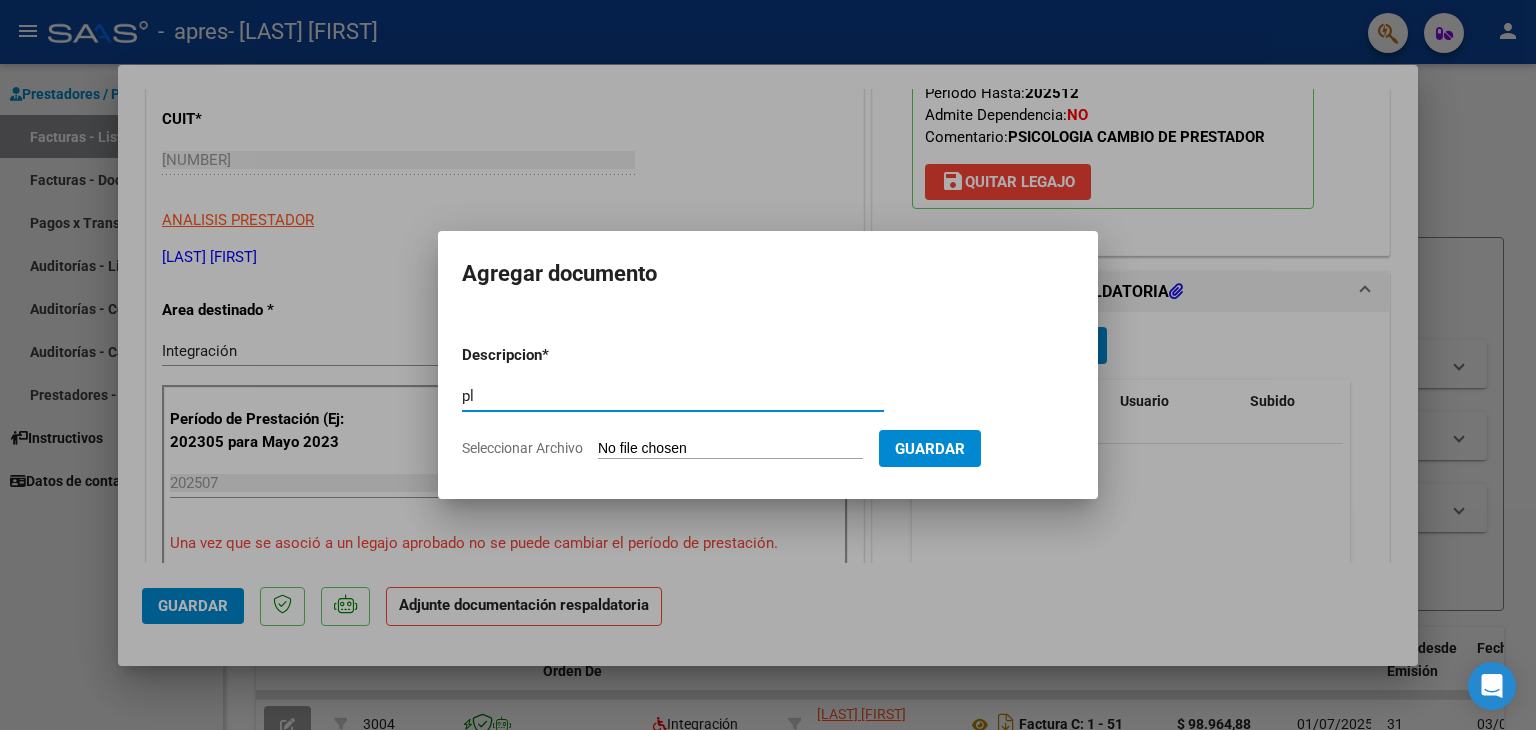 type on "p" 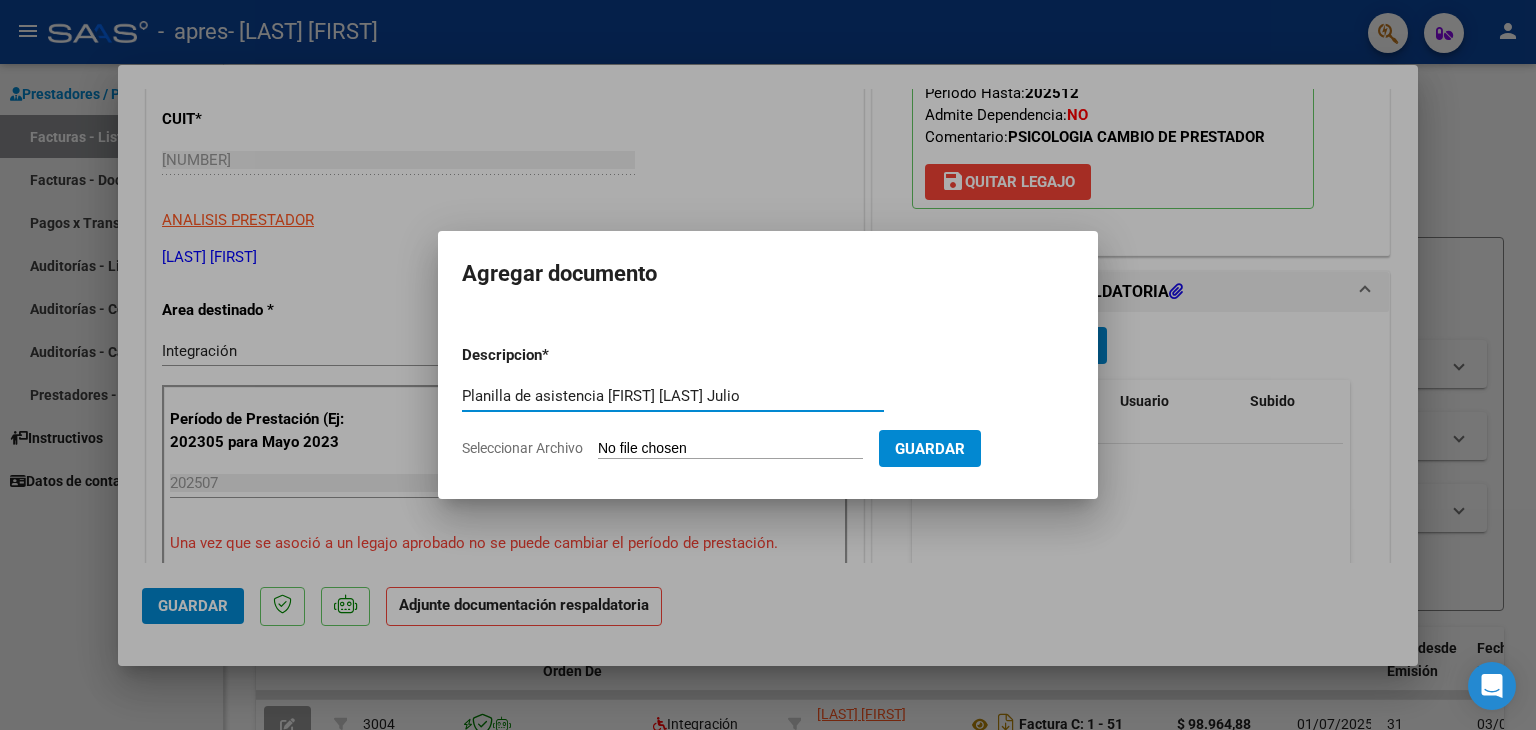 type on "Planilla de asistencia [FIRST] [LAST] Julio" 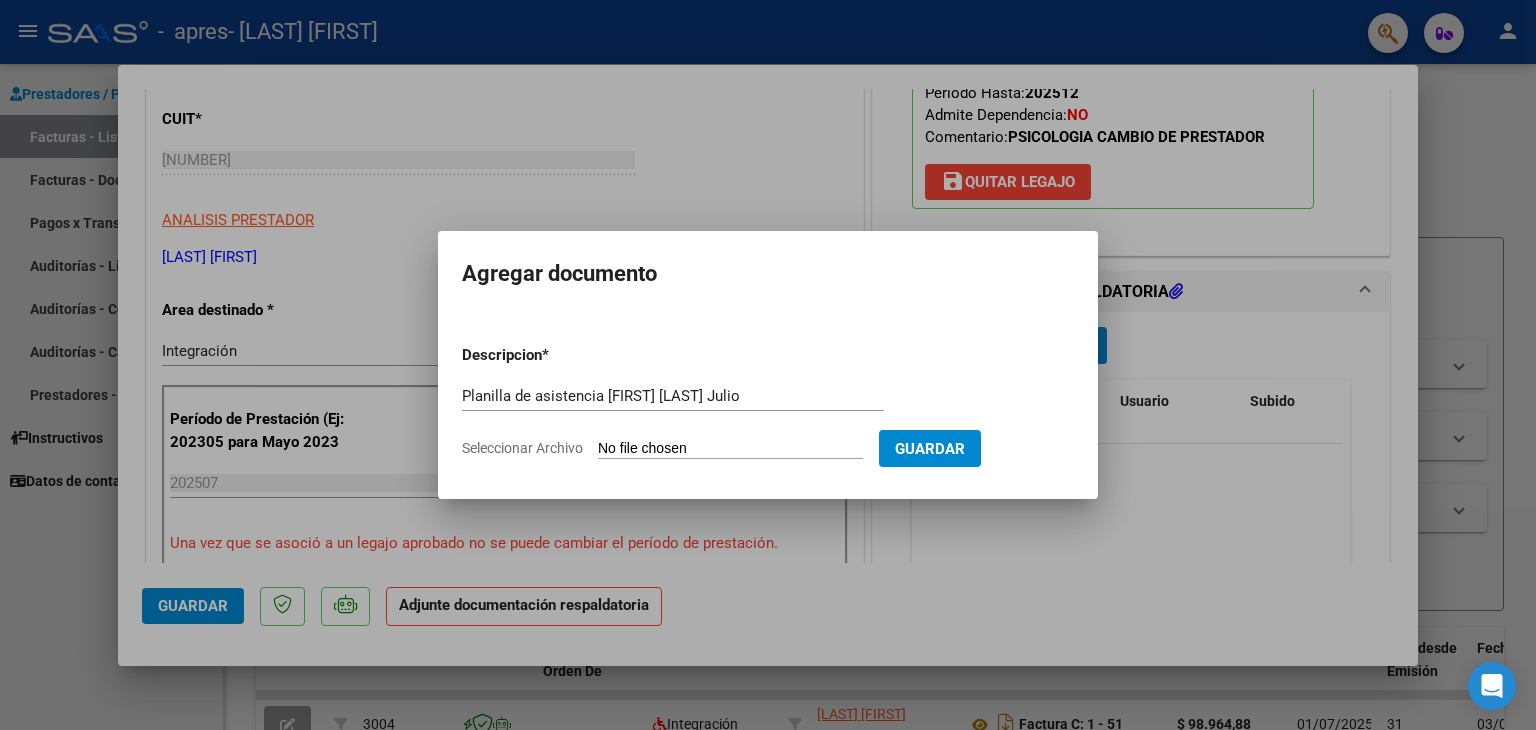 type on "C:\fakepath\Planilla de asistencia [FIRST] [LAST] Julio.pdf" 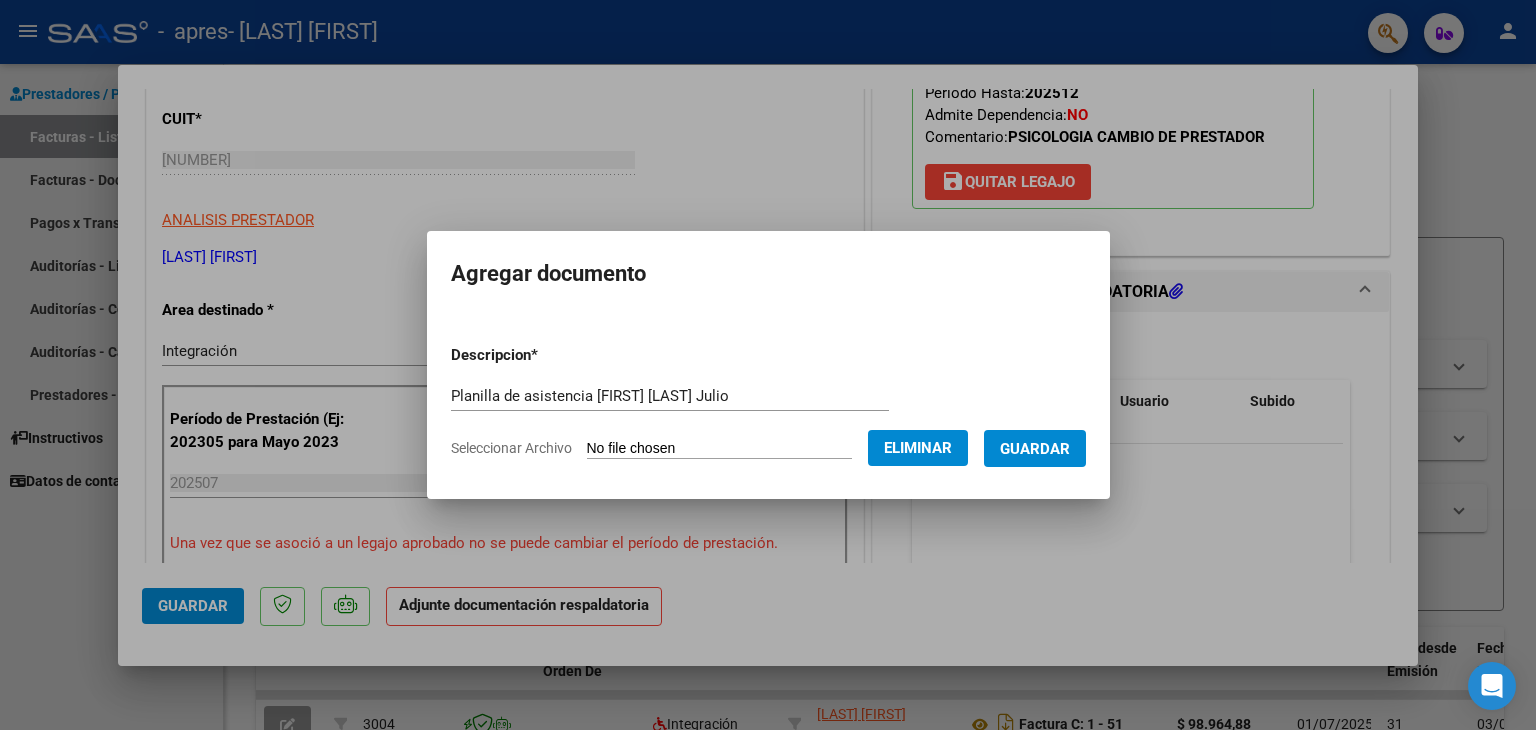 click on "Guardar" at bounding box center [1035, 449] 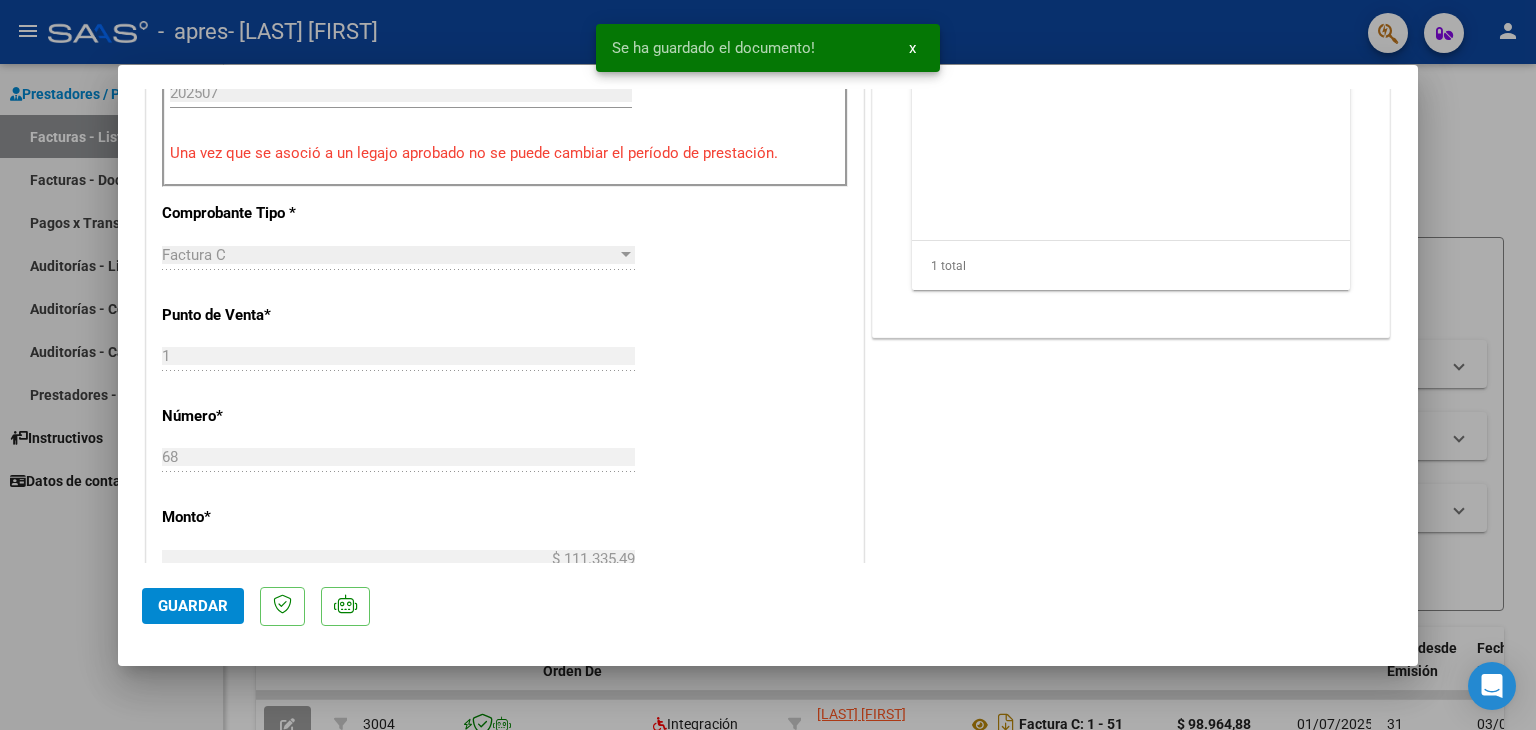 scroll, scrollTop: 800, scrollLeft: 0, axis: vertical 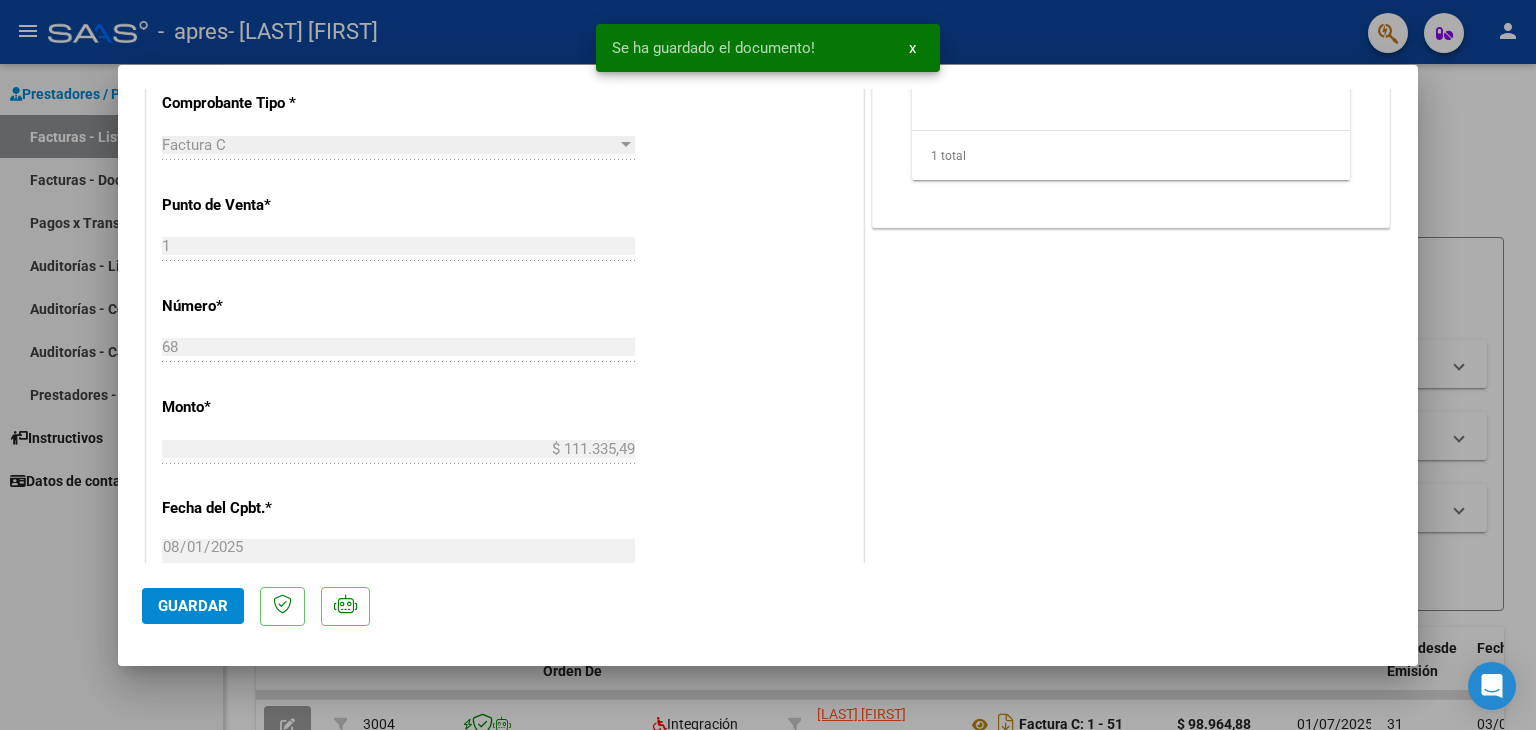 click on "Guardar" 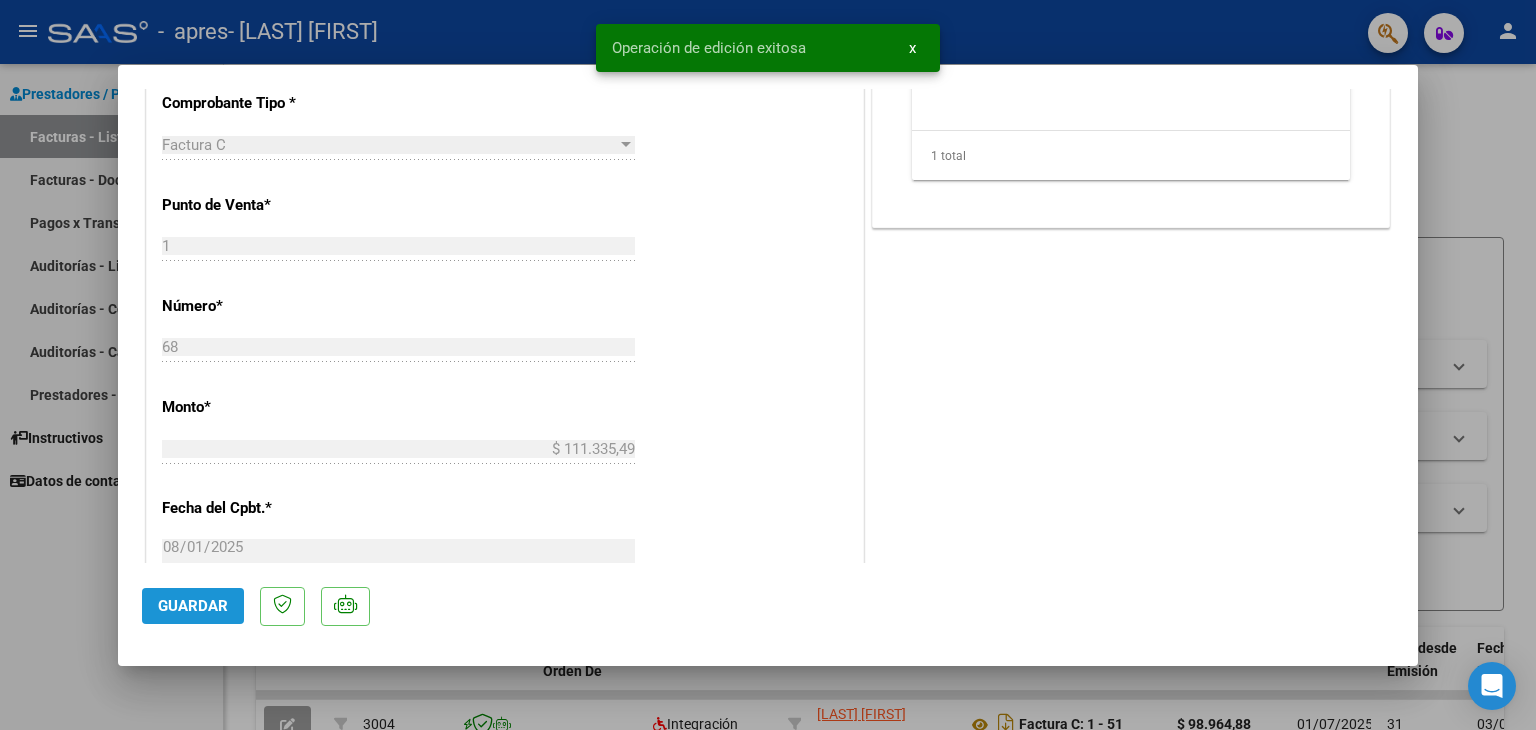 click on "Guardar" 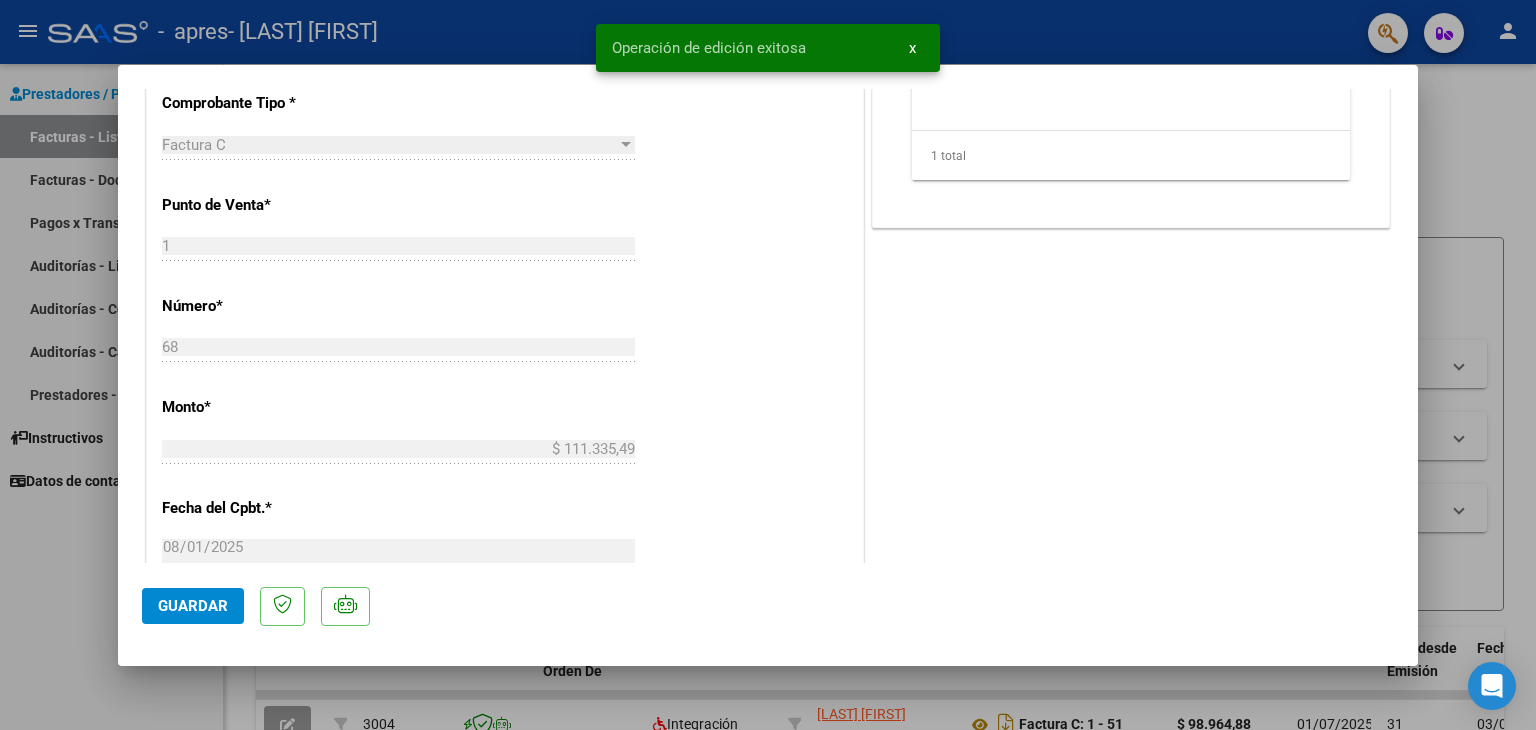 click at bounding box center (768, 365) 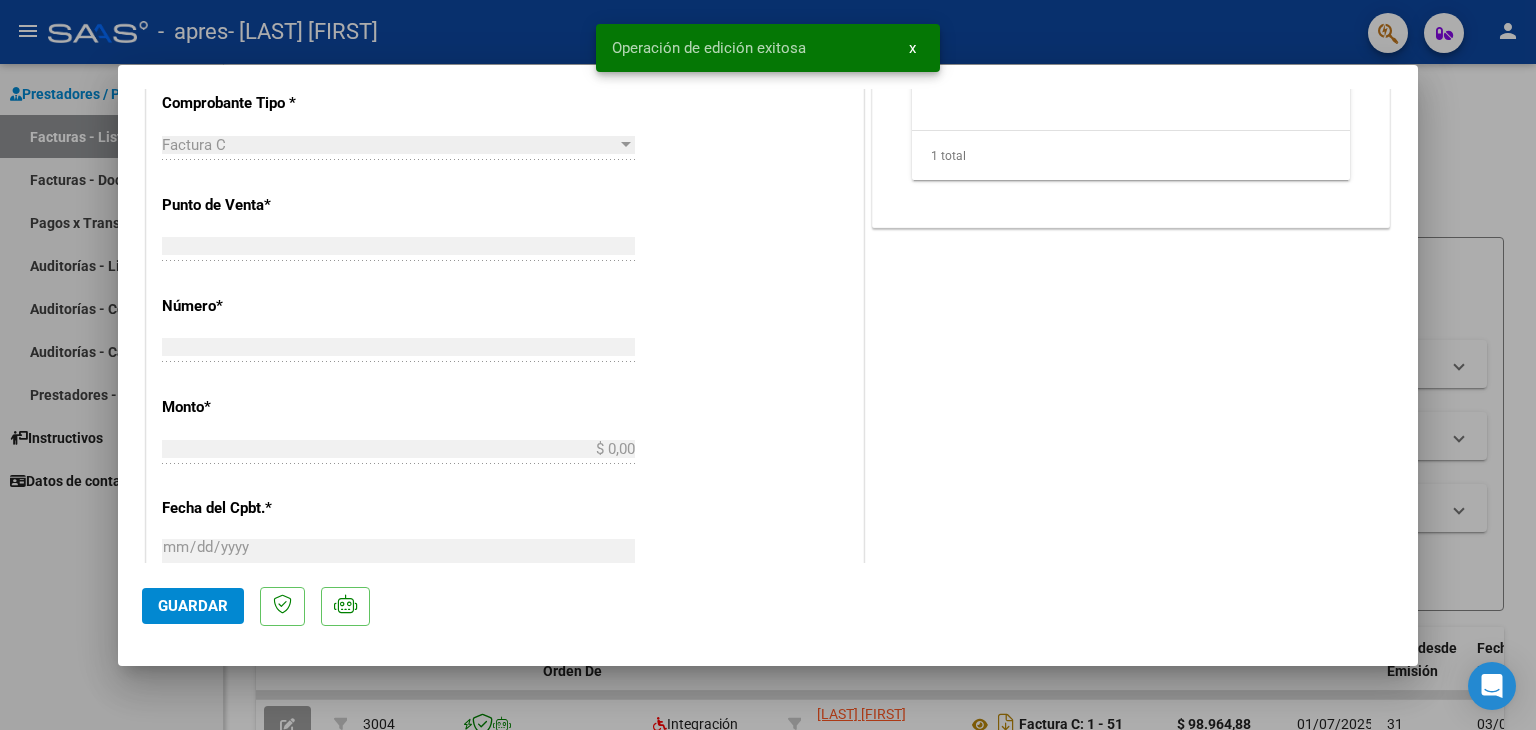 scroll, scrollTop: 0, scrollLeft: 0, axis: both 